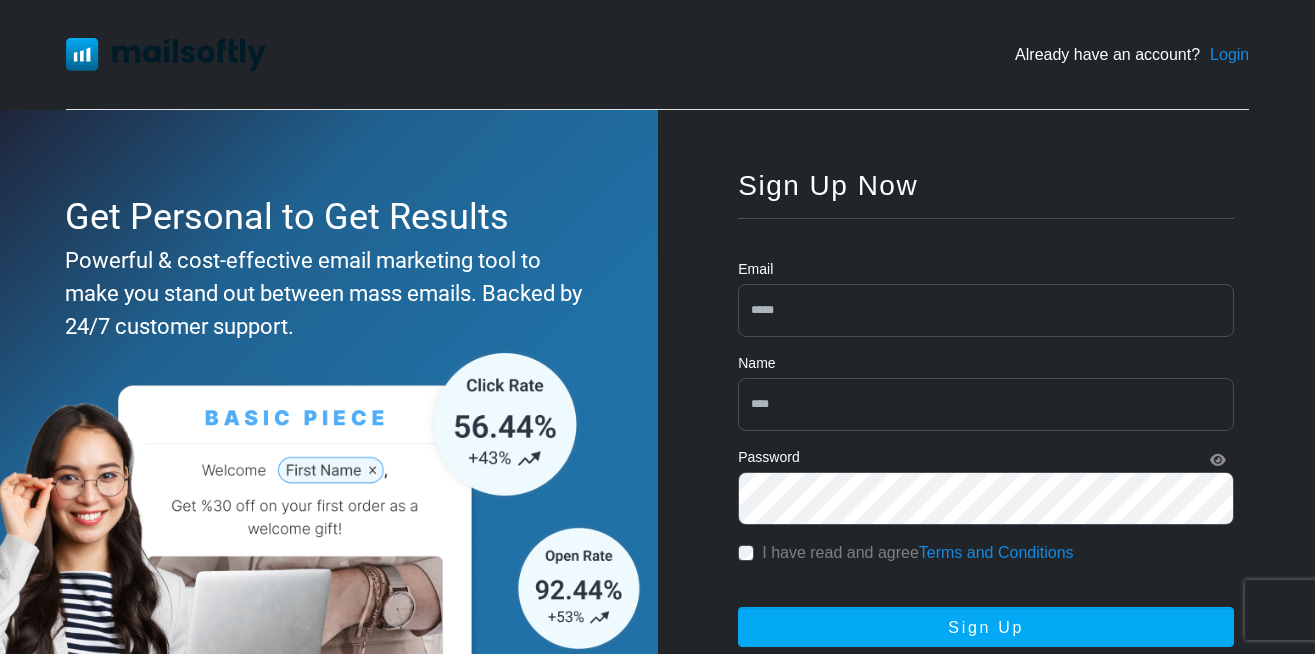 scroll, scrollTop: 190, scrollLeft: 0, axis: vertical 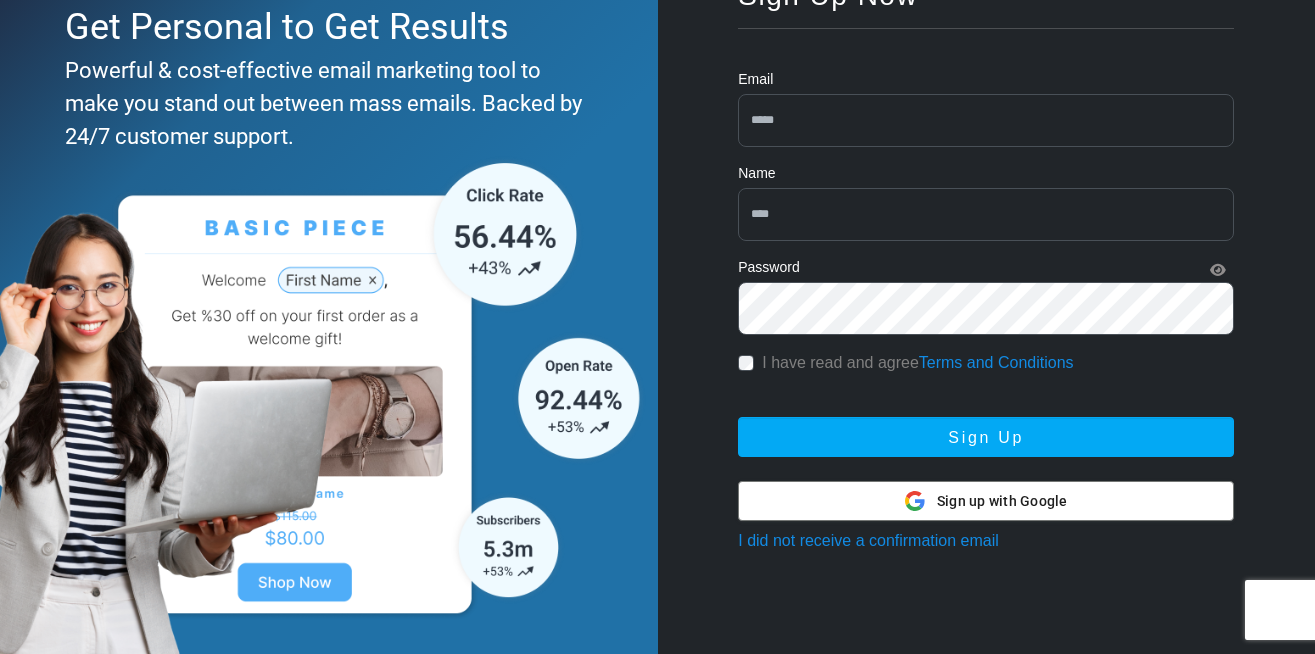click at bounding box center [986, 501] 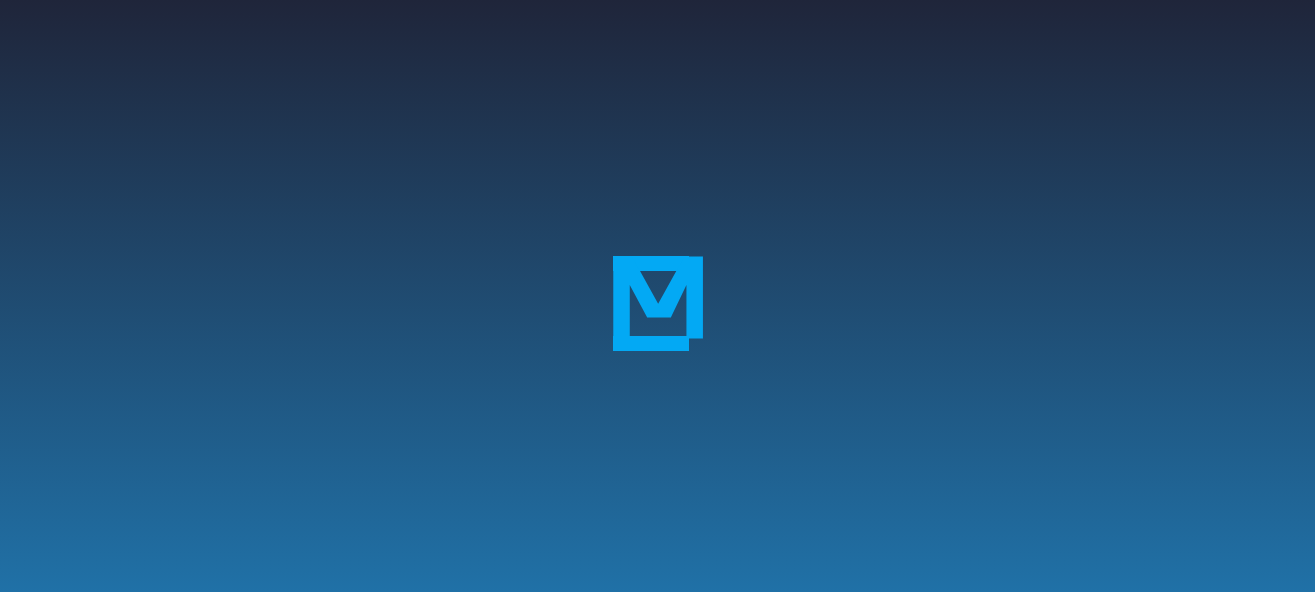 scroll, scrollTop: 400, scrollLeft: 0, axis: vertical 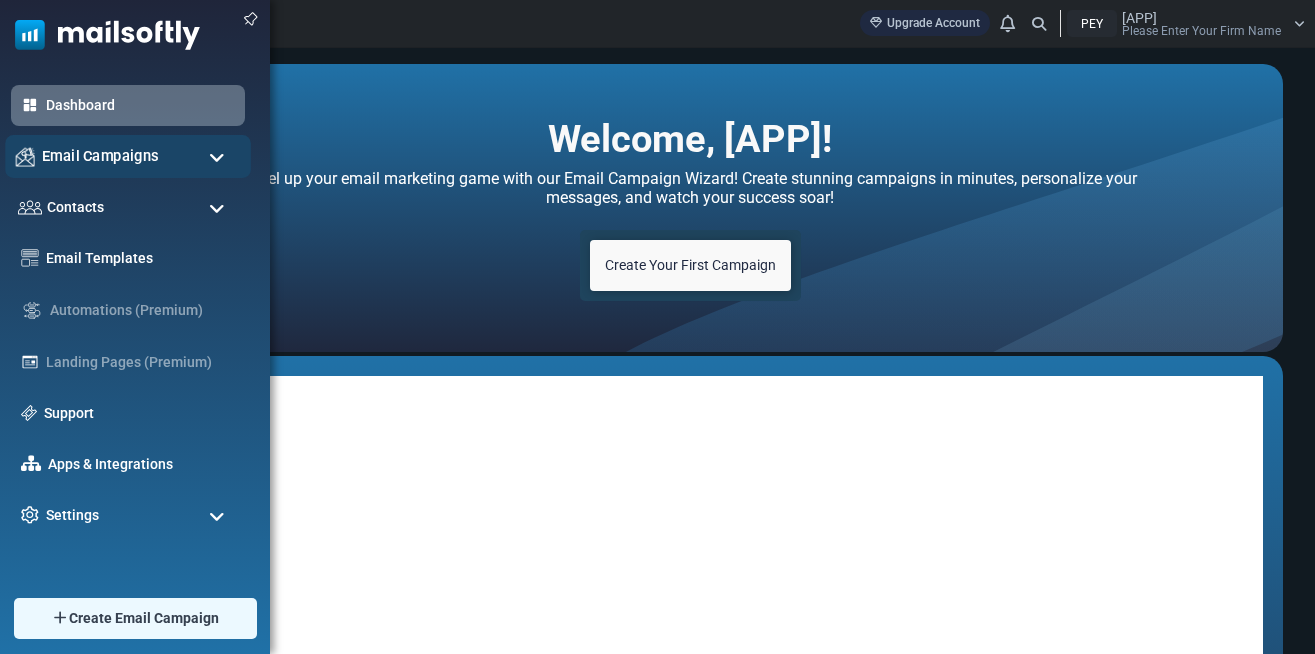 click on "Email Campaigns" at bounding box center [100, 156] 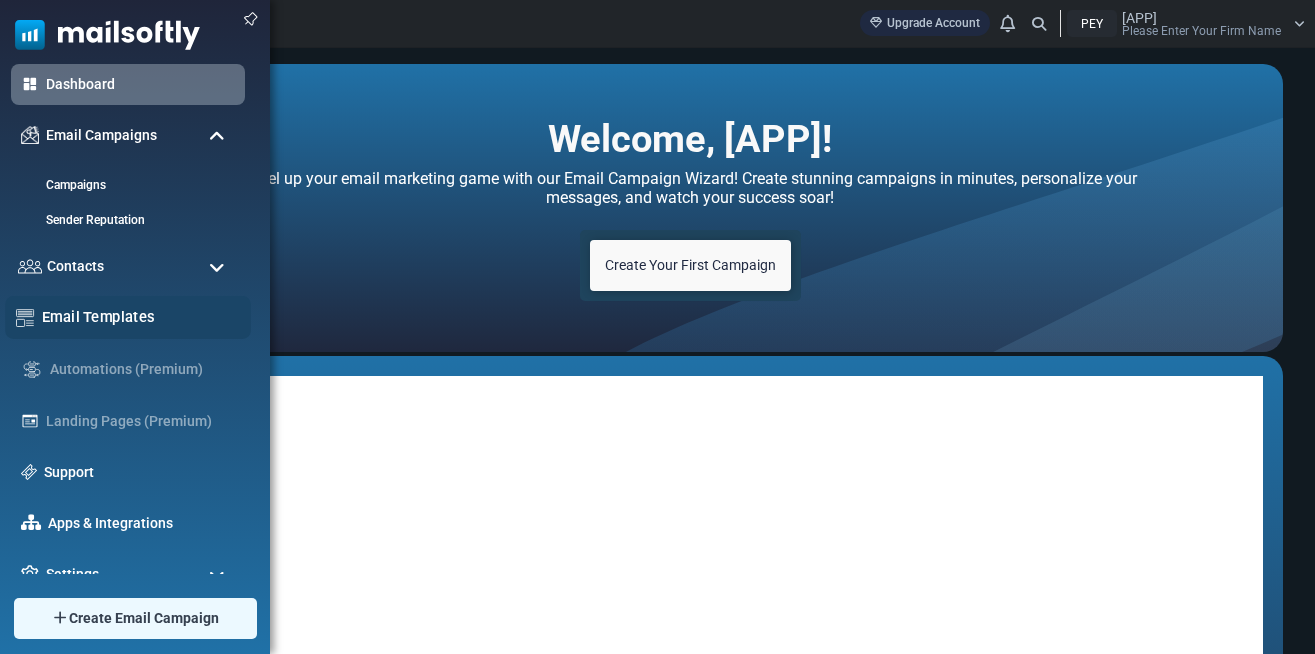 scroll, scrollTop: 42, scrollLeft: 0, axis: vertical 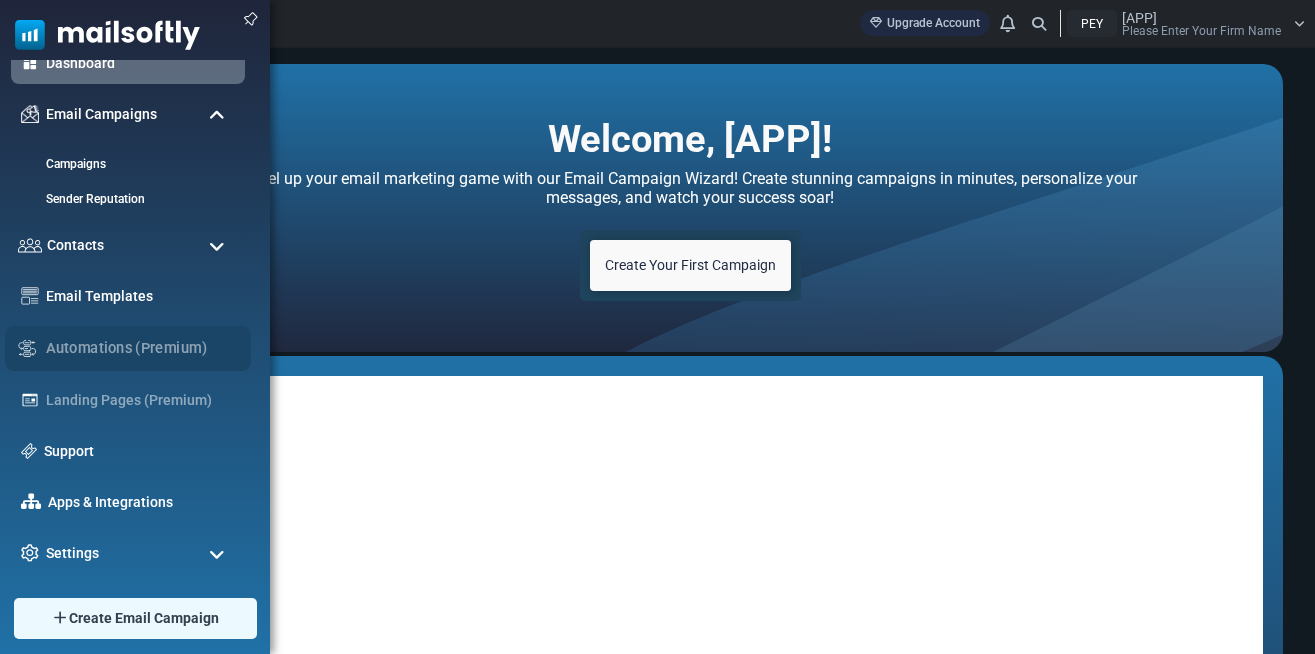 click on "Automations
(Premium)" at bounding box center [128, 348] 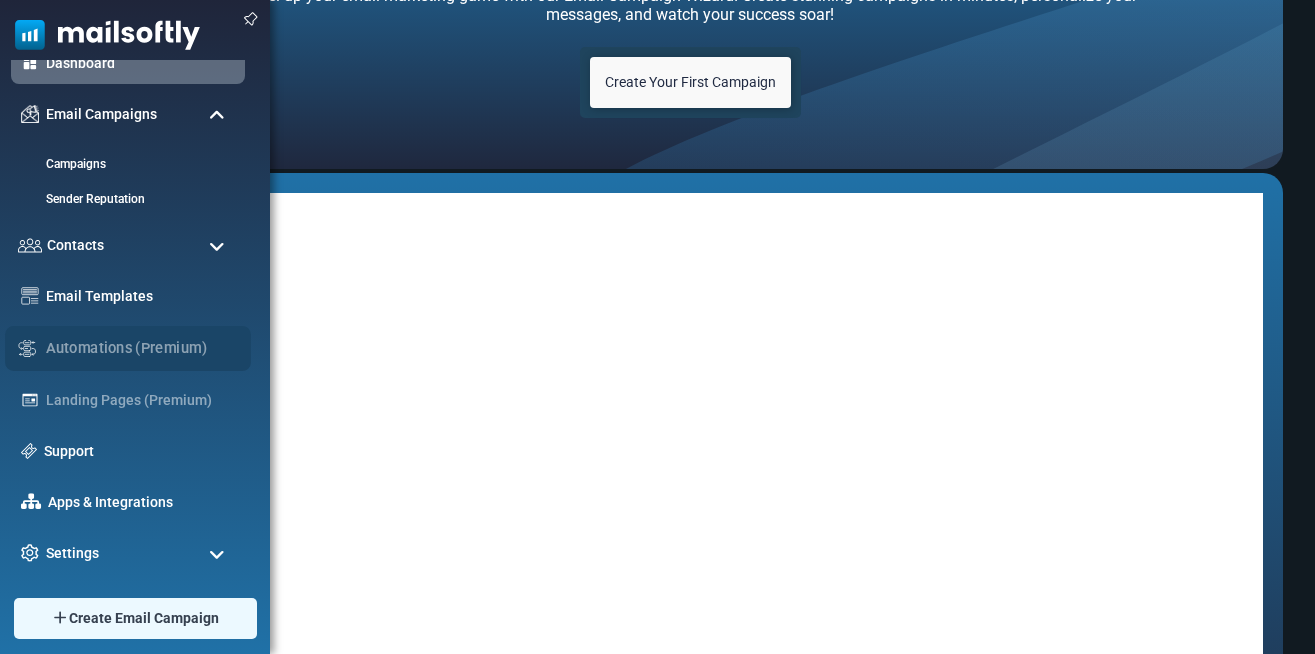 scroll, scrollTop: 200, scrollLeft: 0, axis: vertical 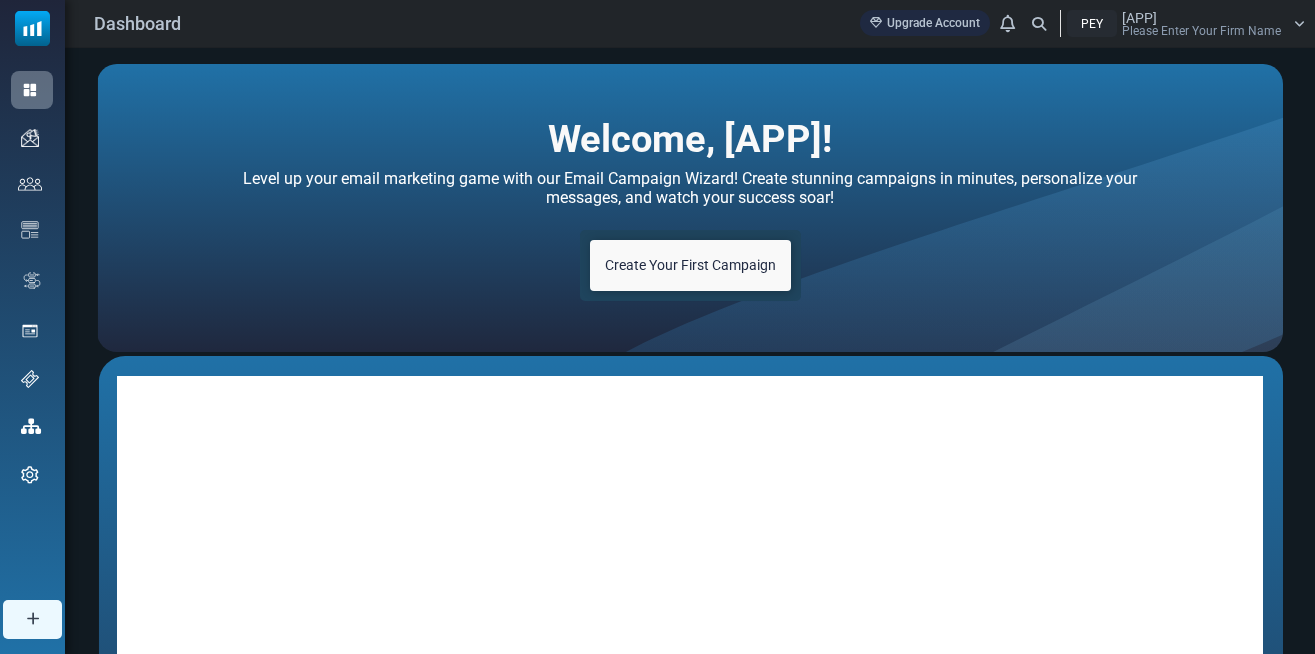 click on "Create Your First Campaign" at bounding box center [690, 265] 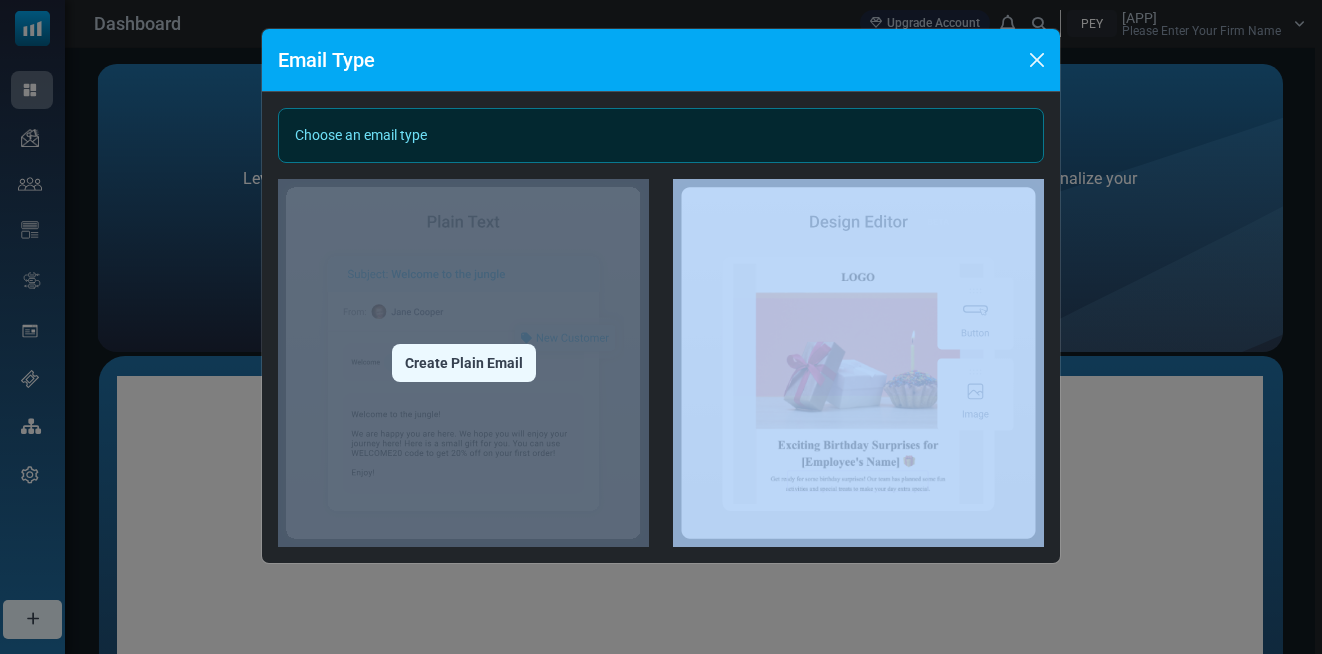 drag, startPoint x: 1149, startPoint y: 191, endPoint x: 571, endPoint y: 321, distance: 592.439 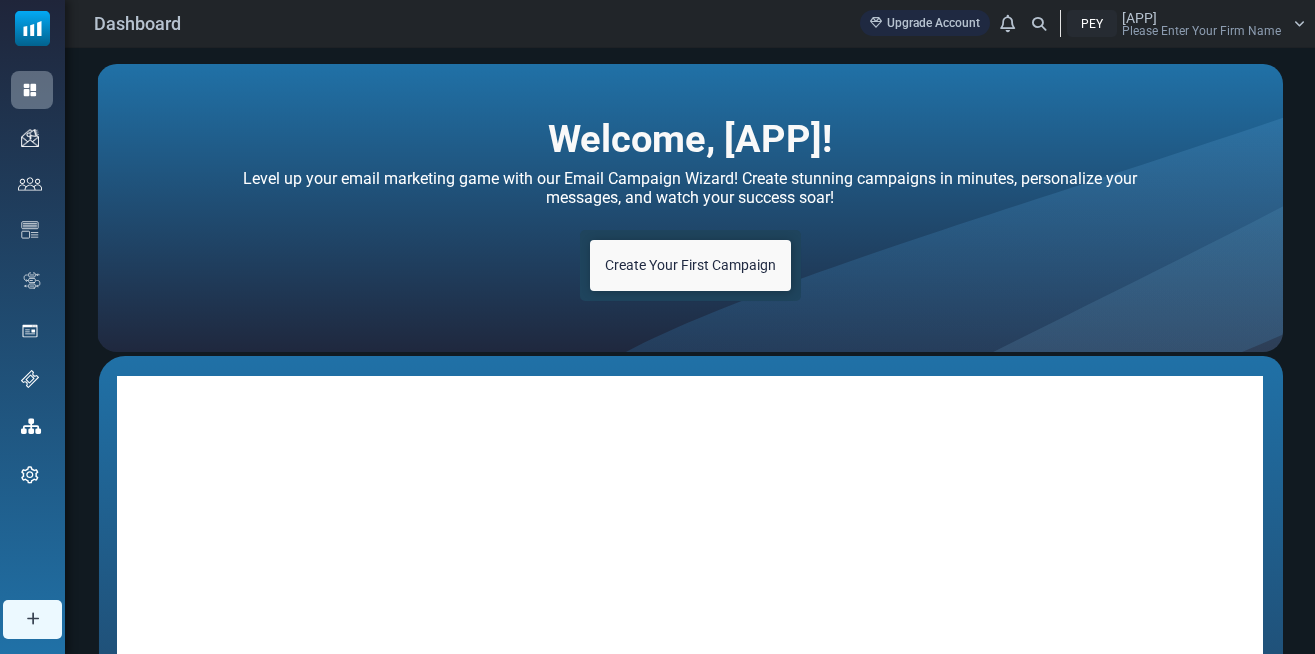 click on "Create Your First Campaign" at bounding box center (690, 265) 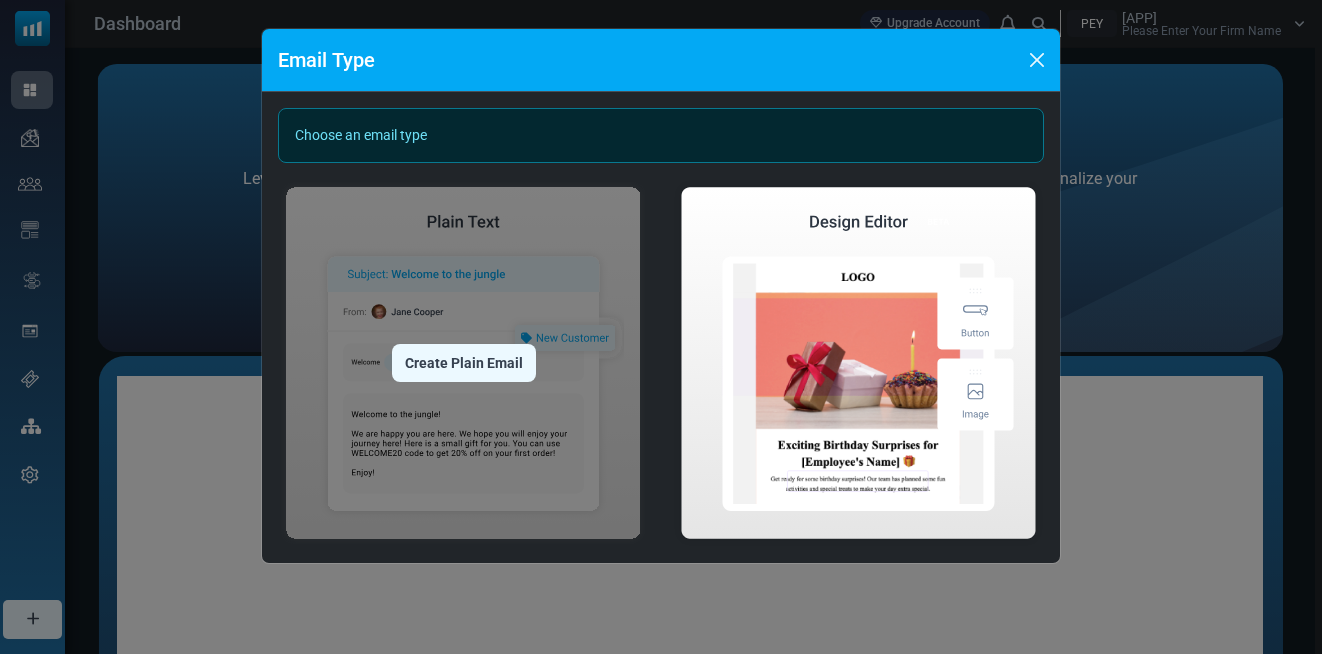 click on "Create Plain Email" at bounding box center (464, 363) 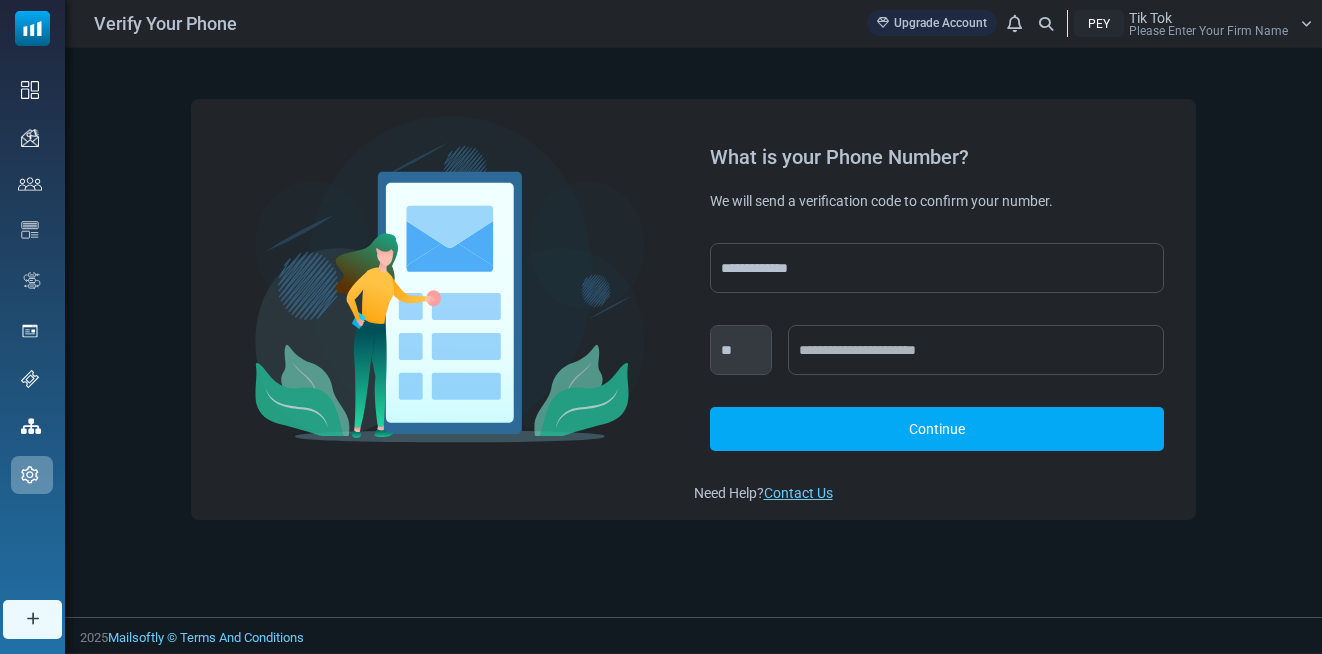 scroll, scrollTop: 0, scrollLeft: 0, axis: both 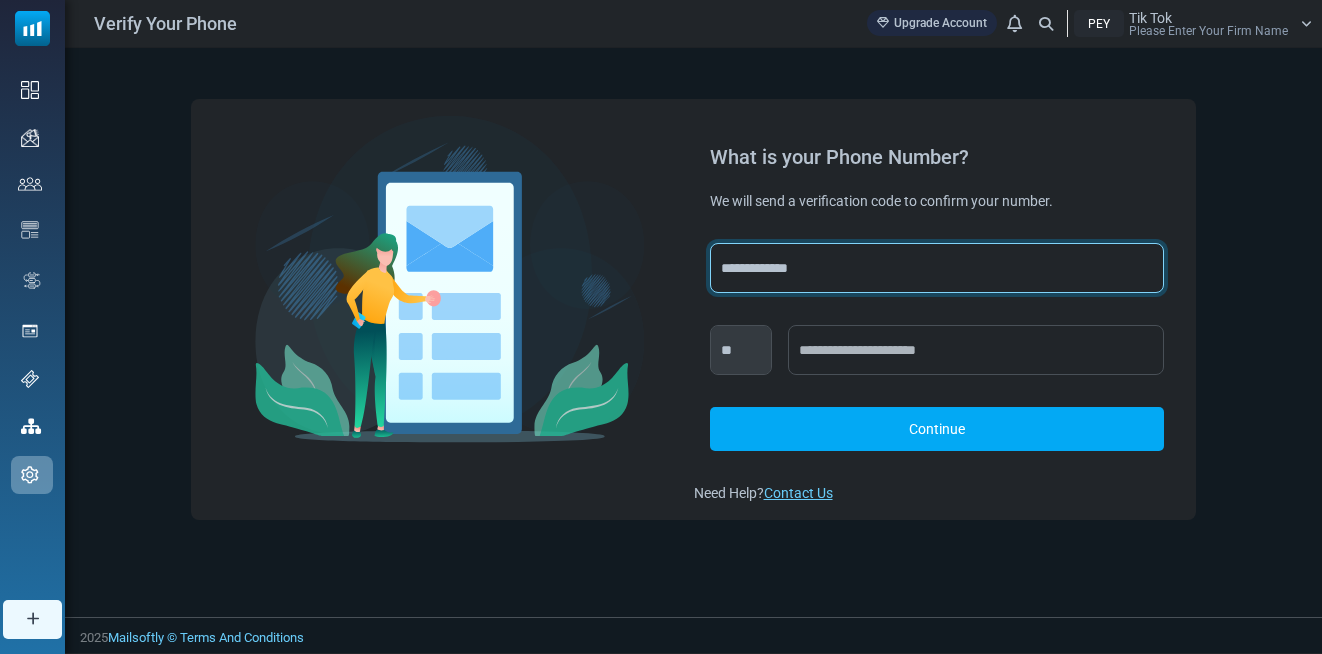 click on "**********" at bounding box center [937, 268] 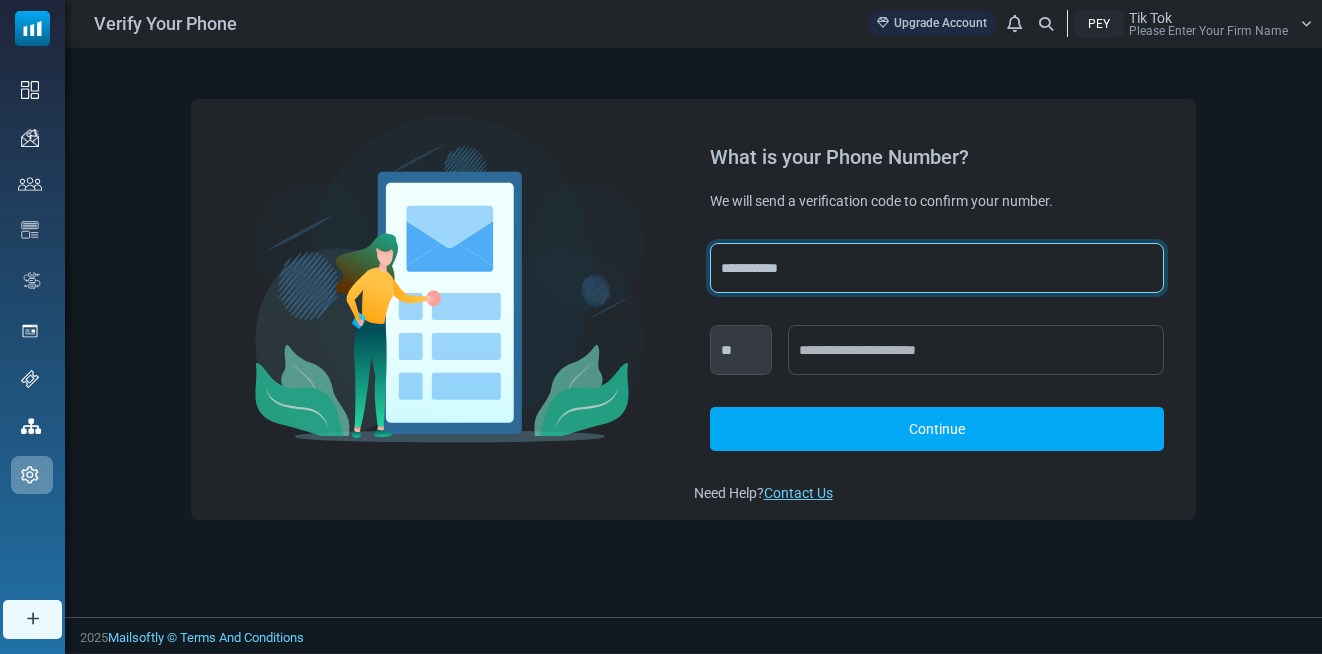 click on "**********" at bounding box center [937, 268] 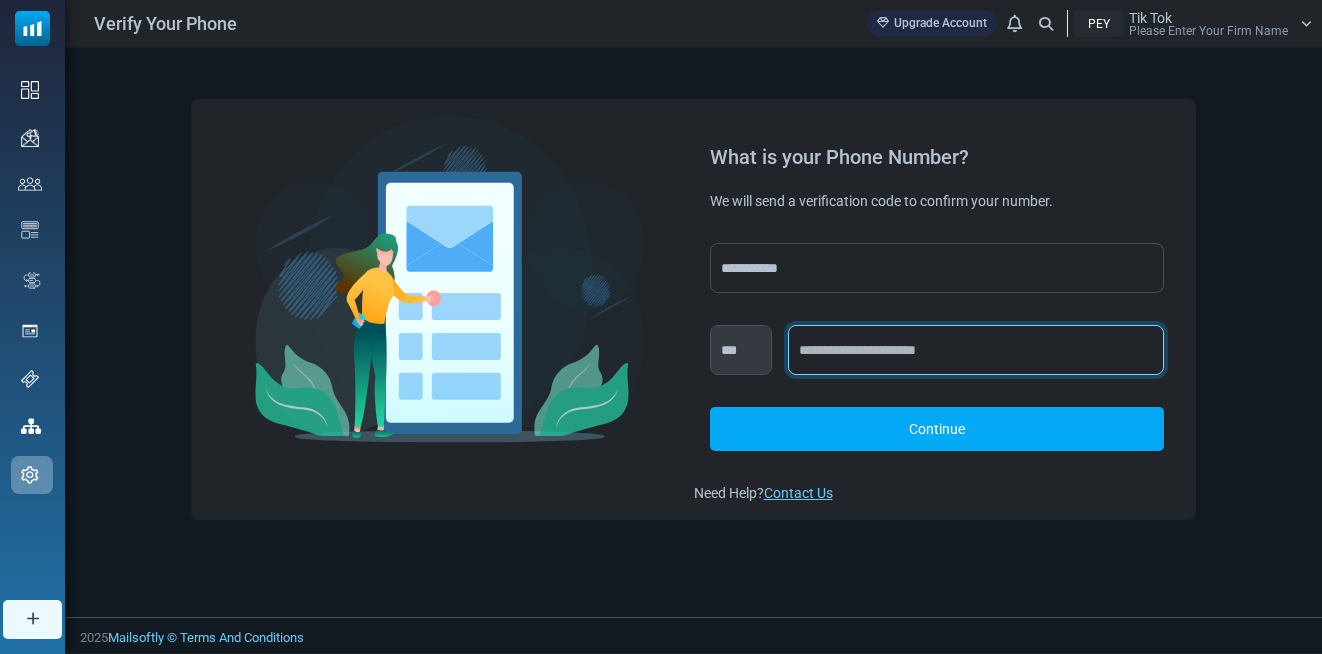 click at bounding box center [976, 350] 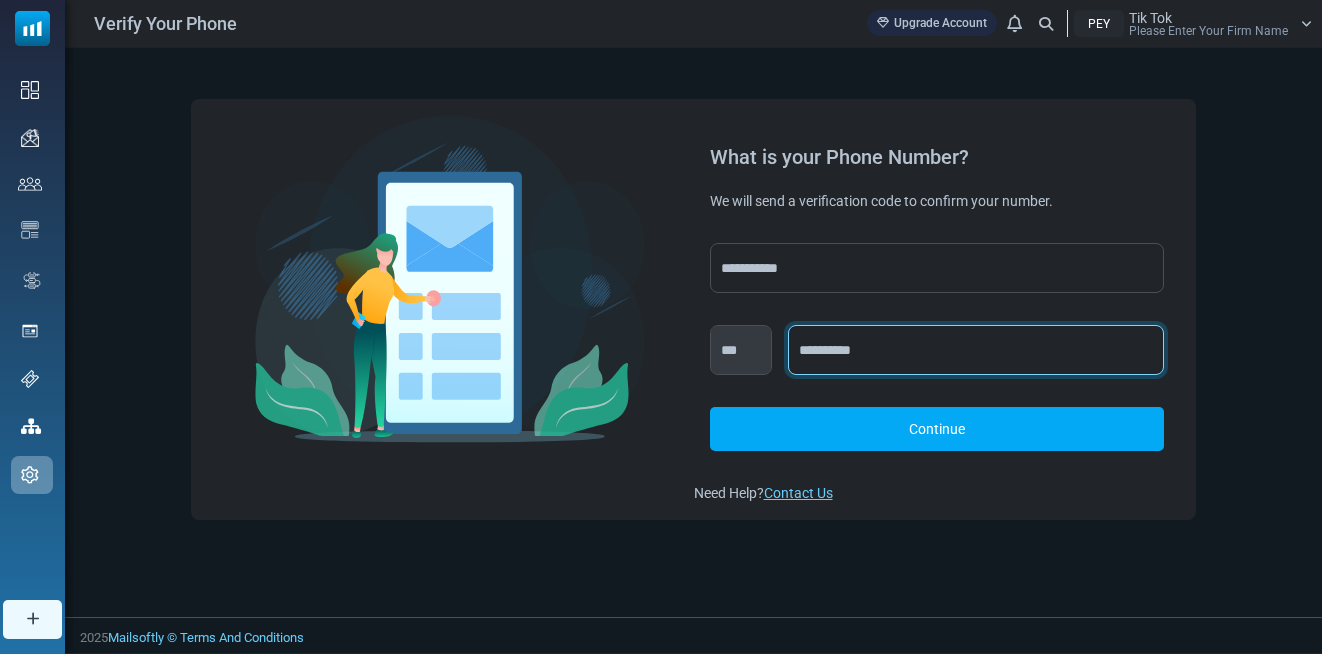 type on "**********" 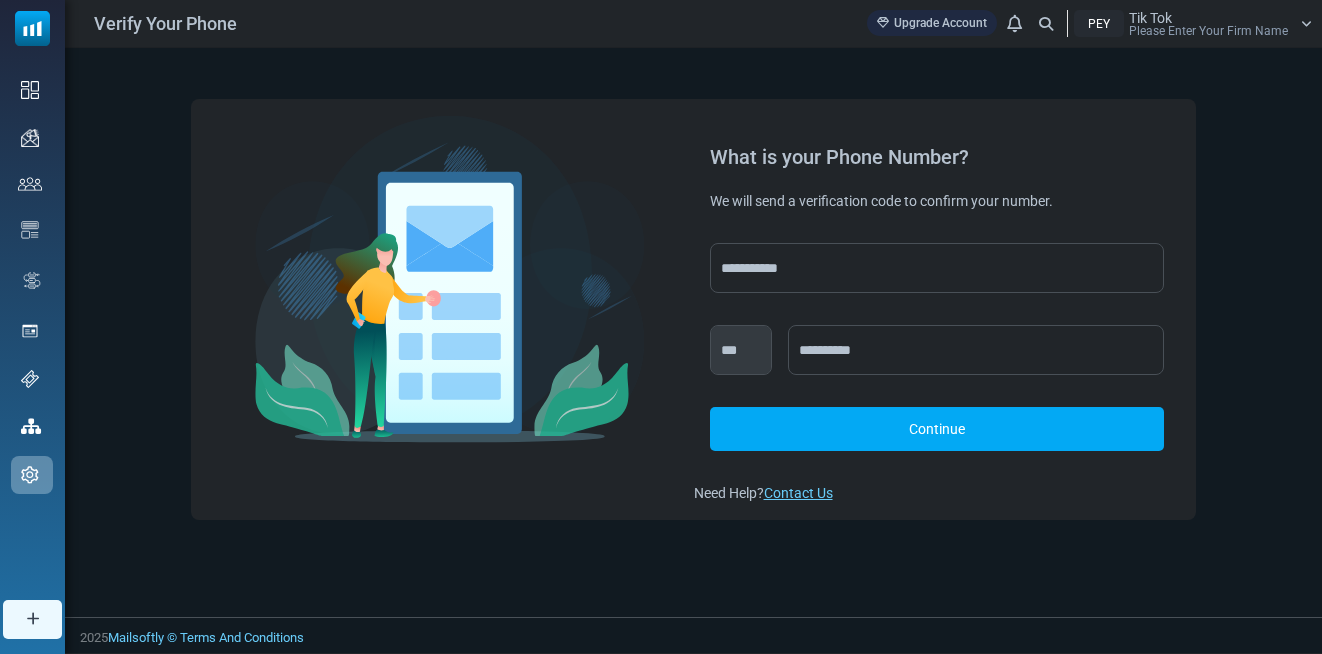 click on "Continue" at bounding box center (937, 429) 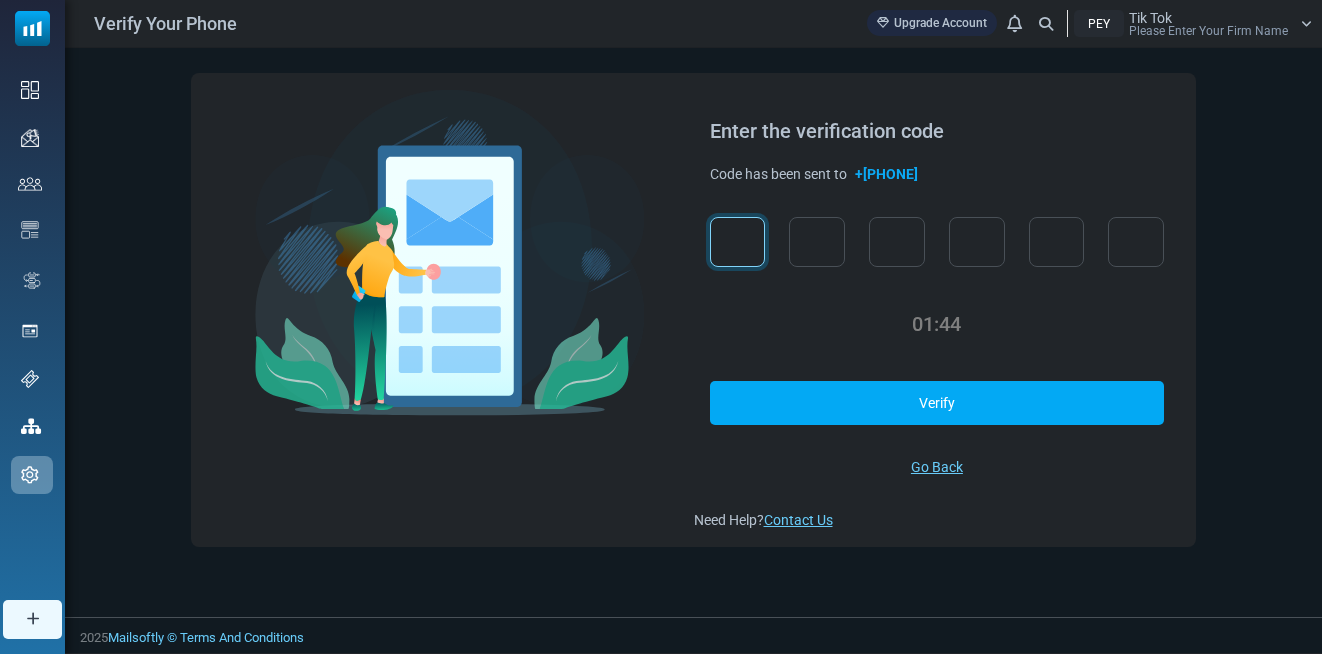 click at bounding box center (738, 242) 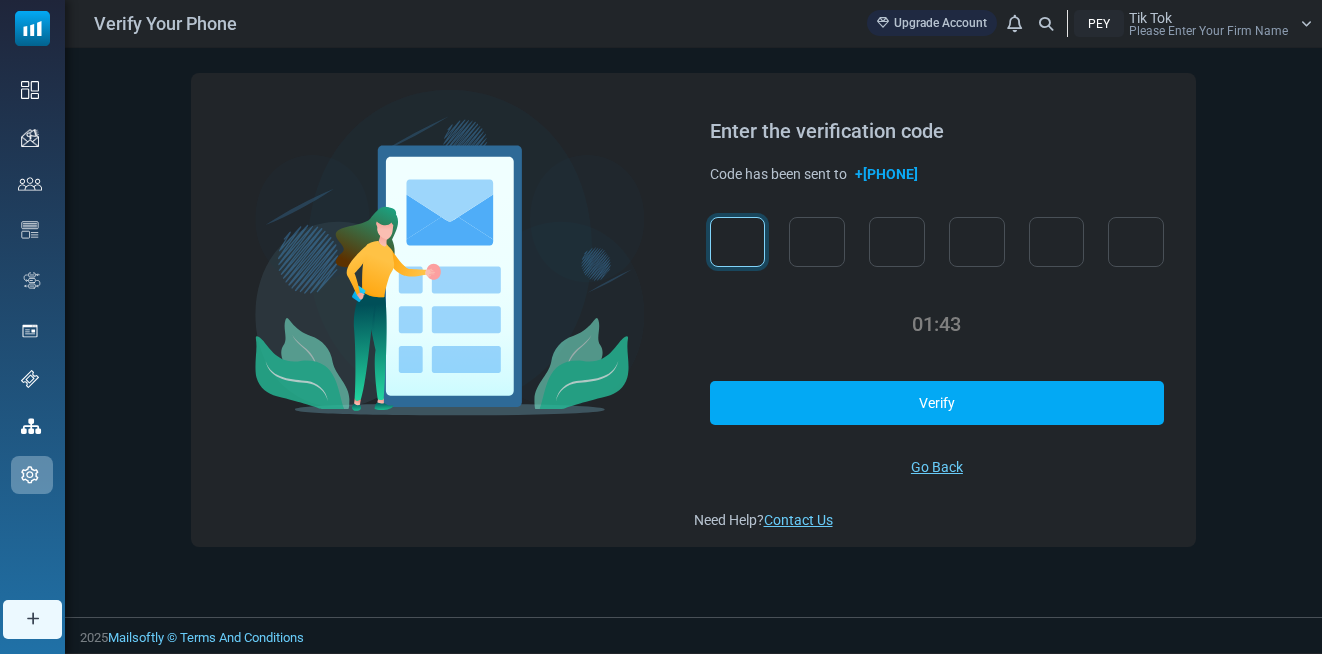 type on "*" 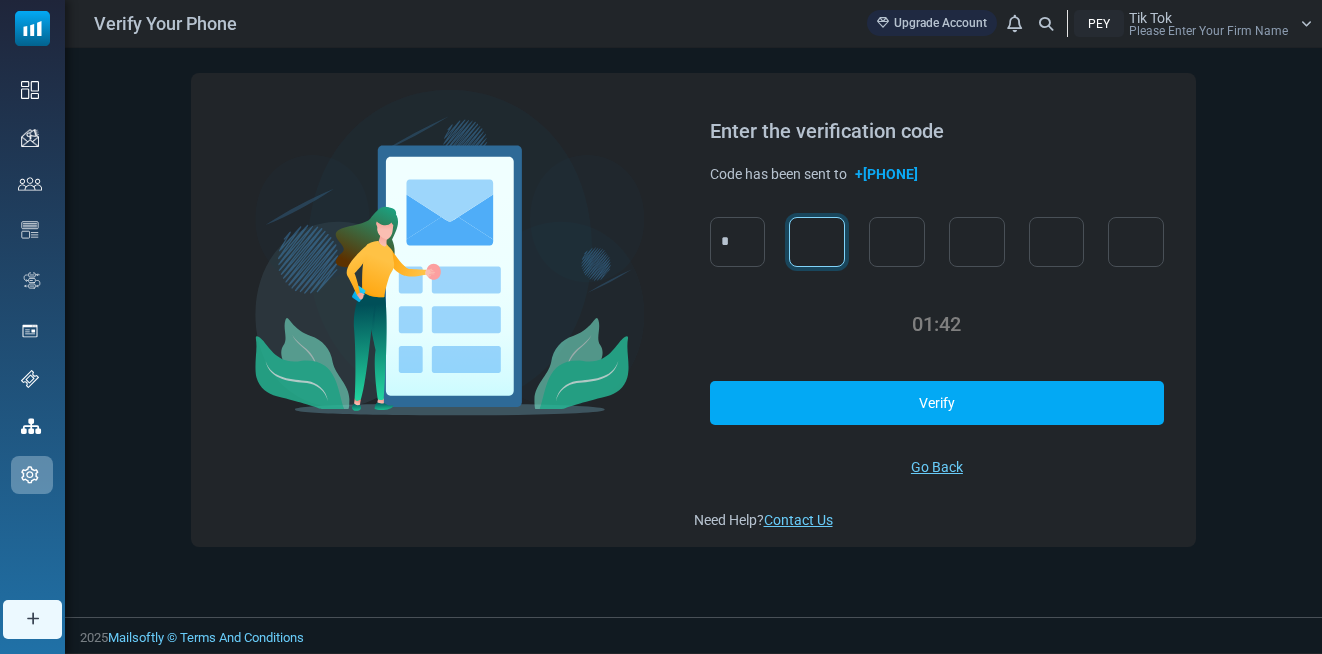 type on "*" 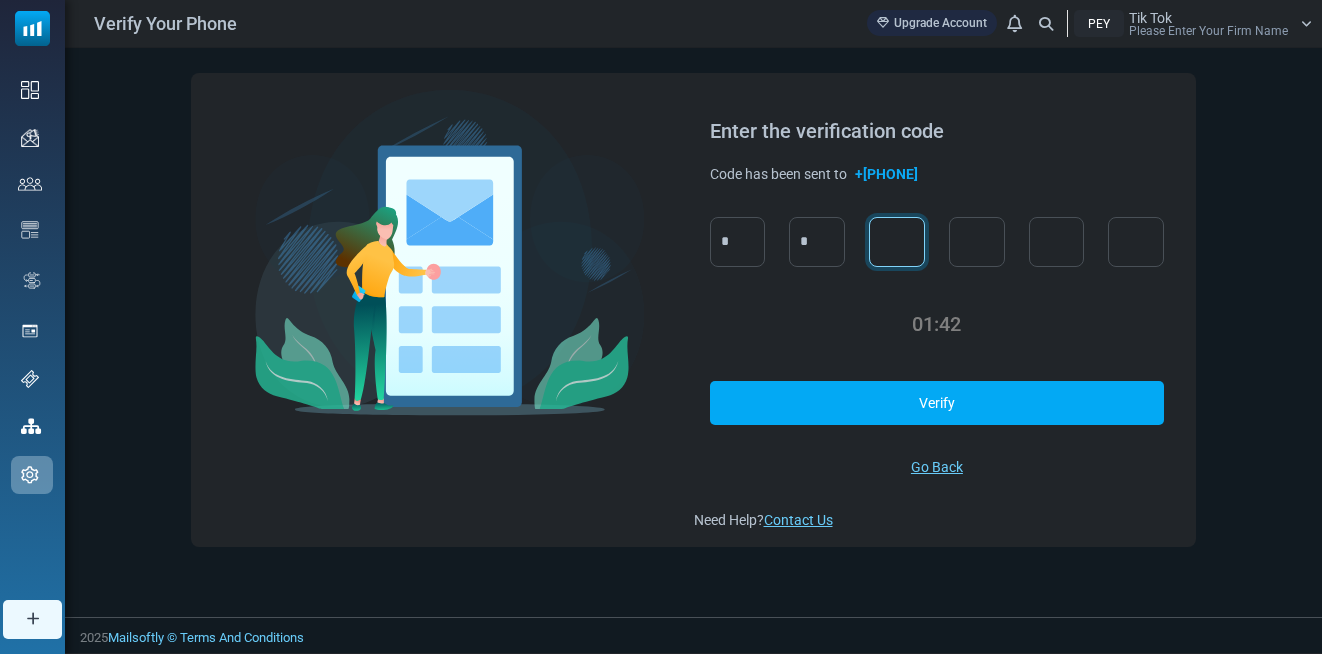 type on "*" 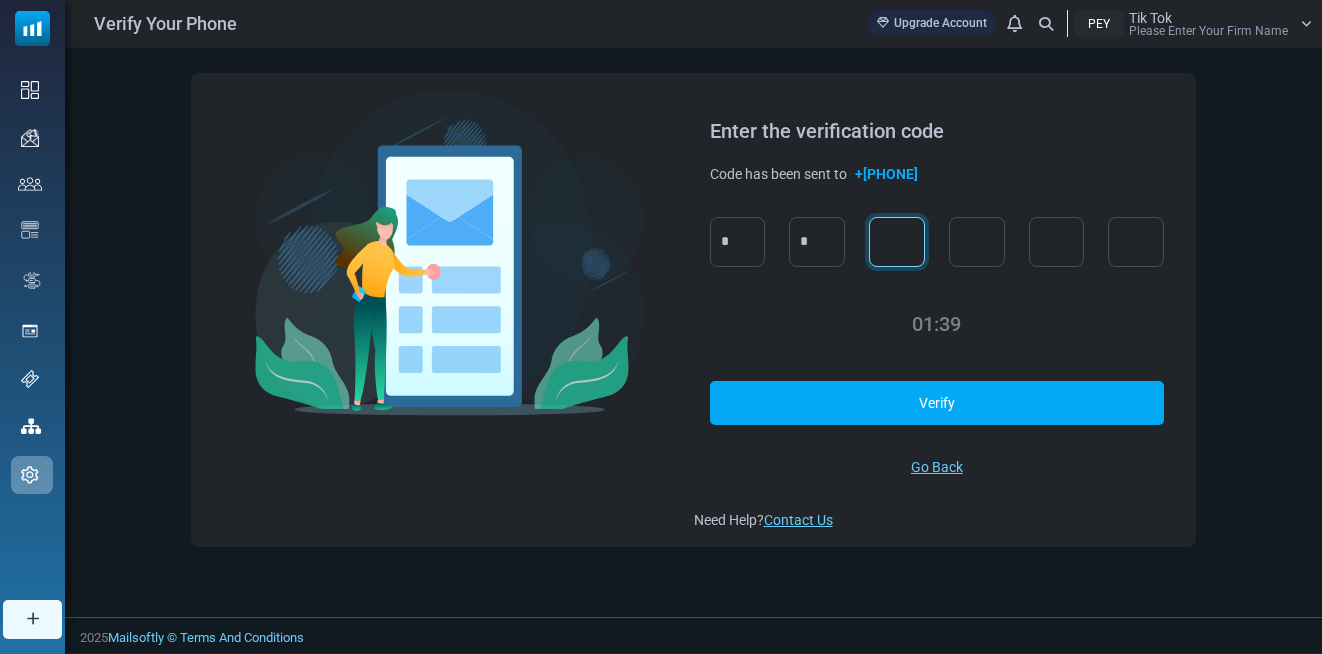 type on "*" 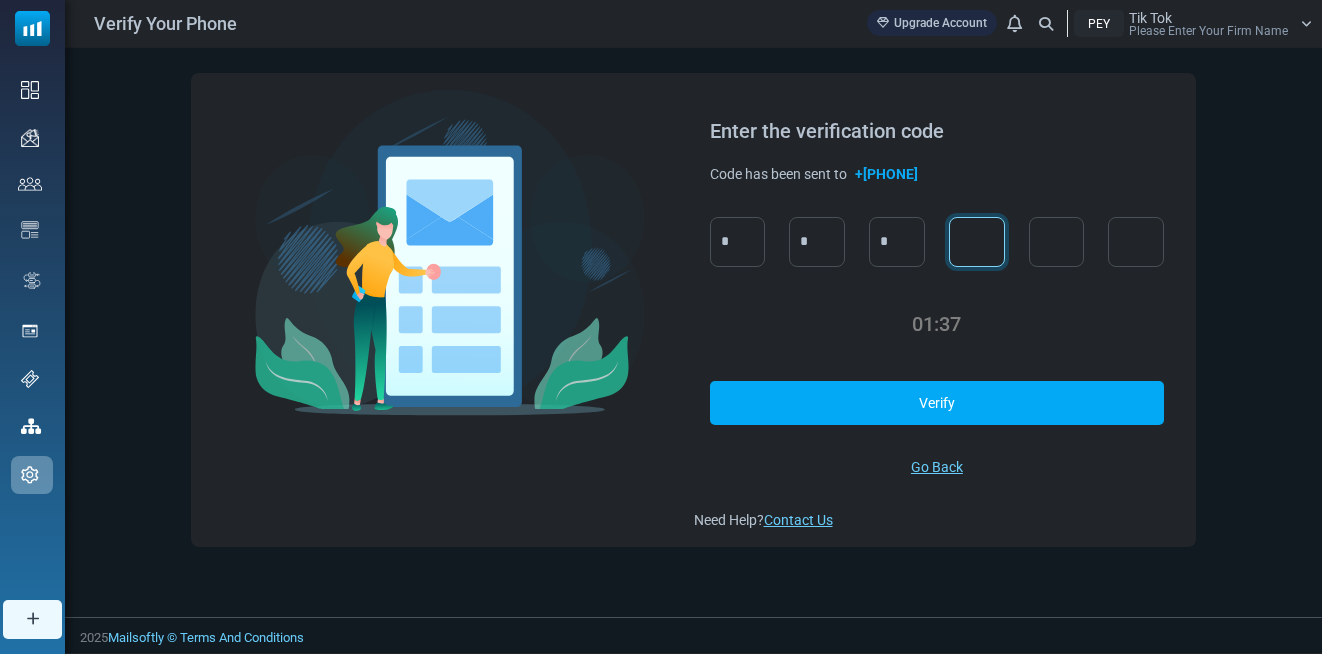 type on "*" 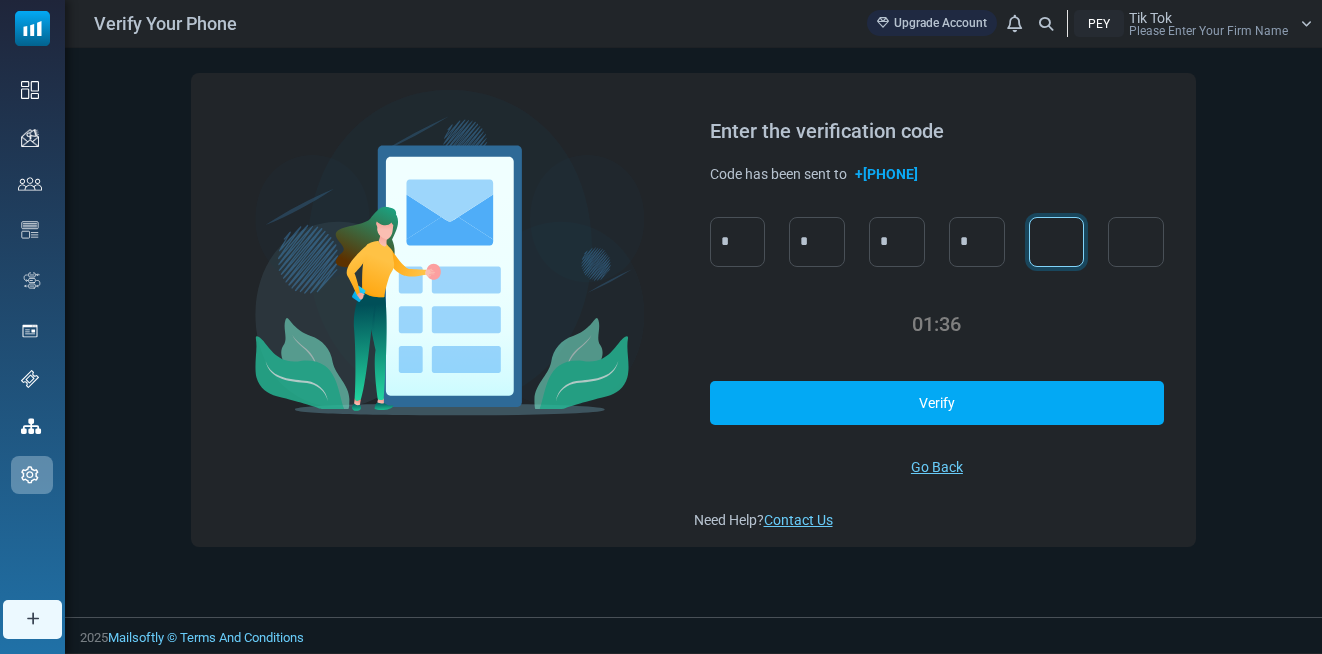 type on "*" 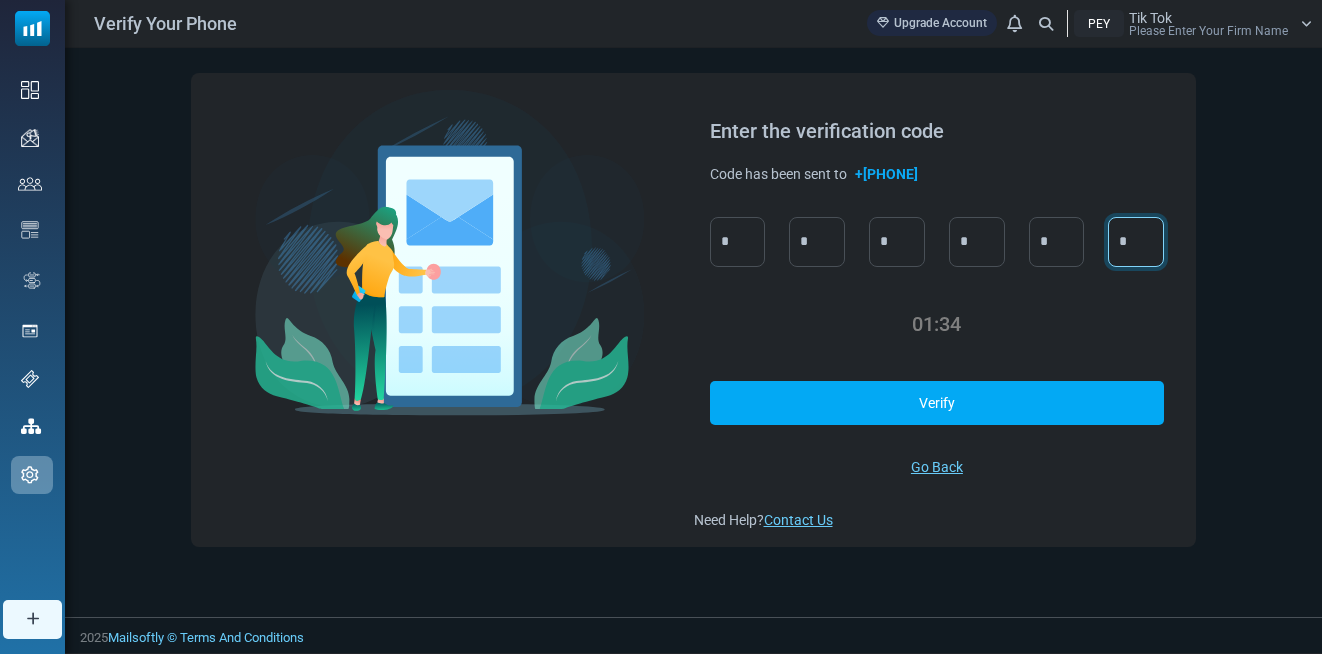 type on "*" 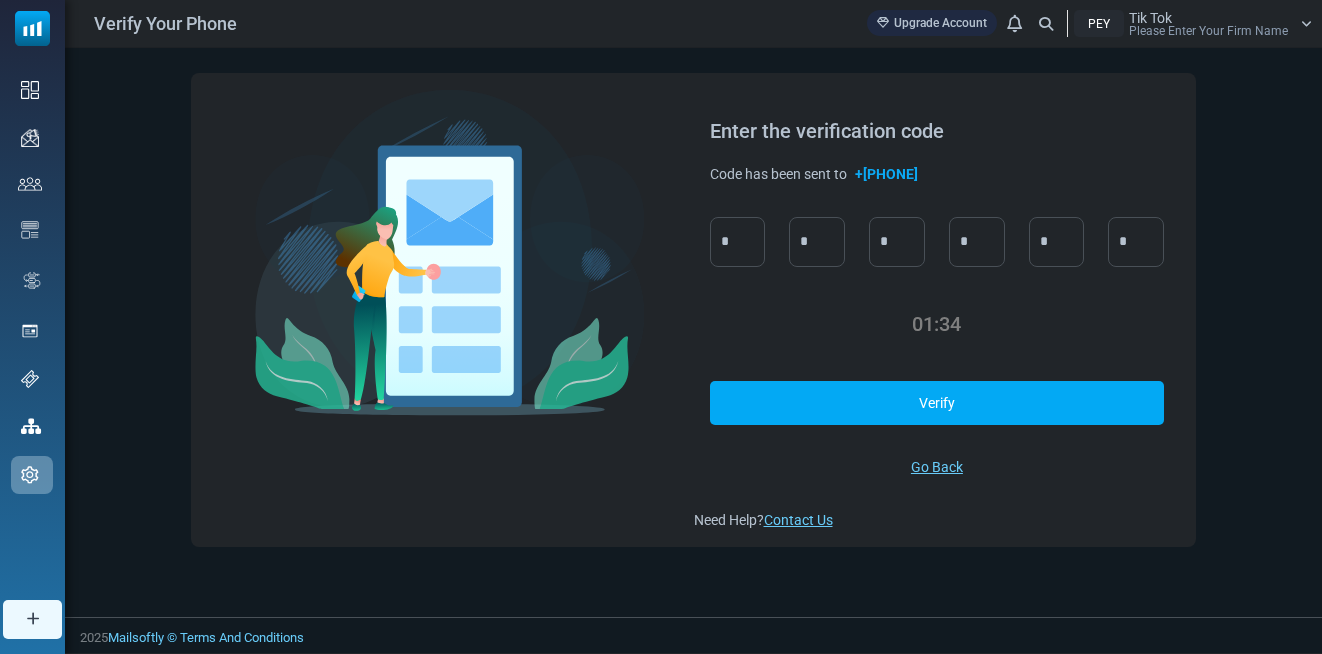 click on "Verify" at bounding box center [937, 403] 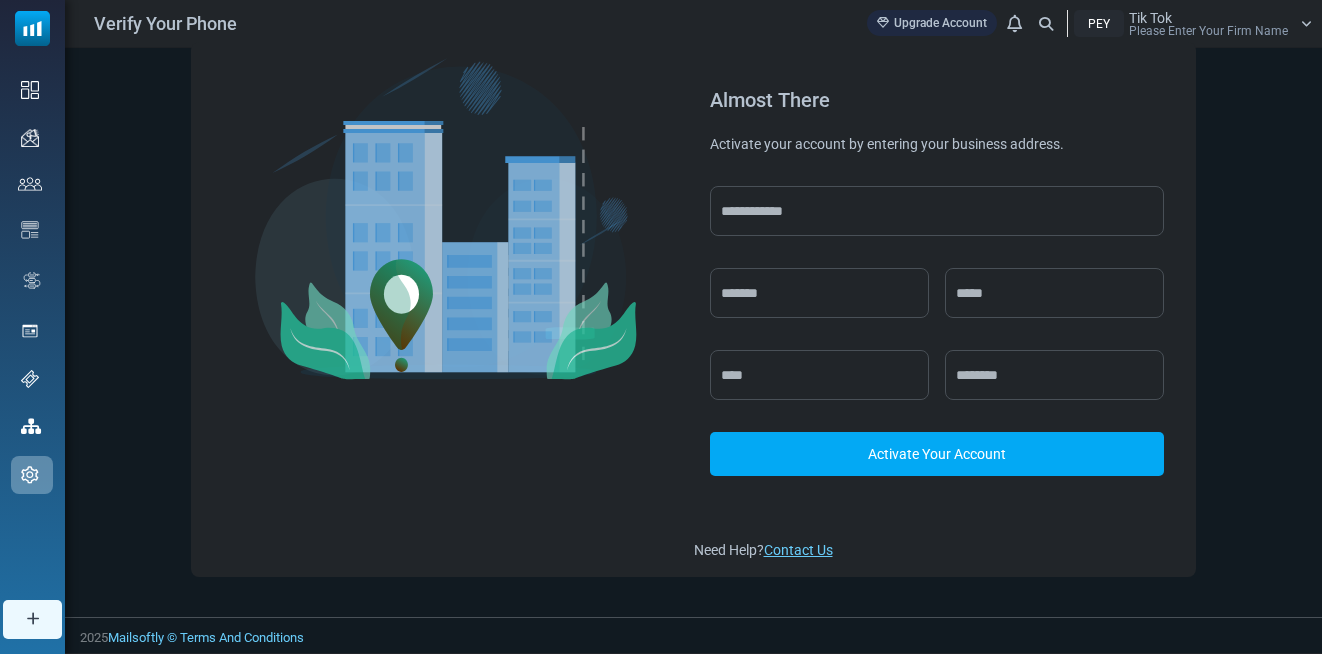 click on "Activate Your Account" at bounding box center (937, 454) 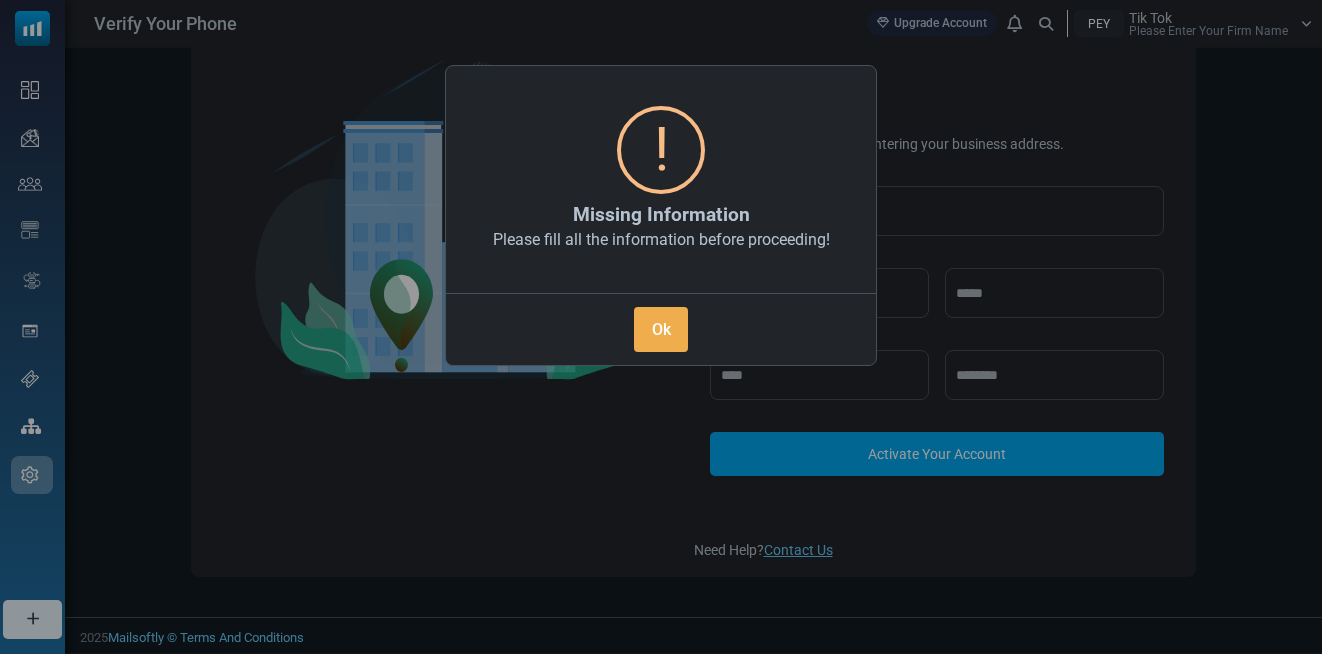 click on "Ok No Cancel" at bounding box center (661, 325) 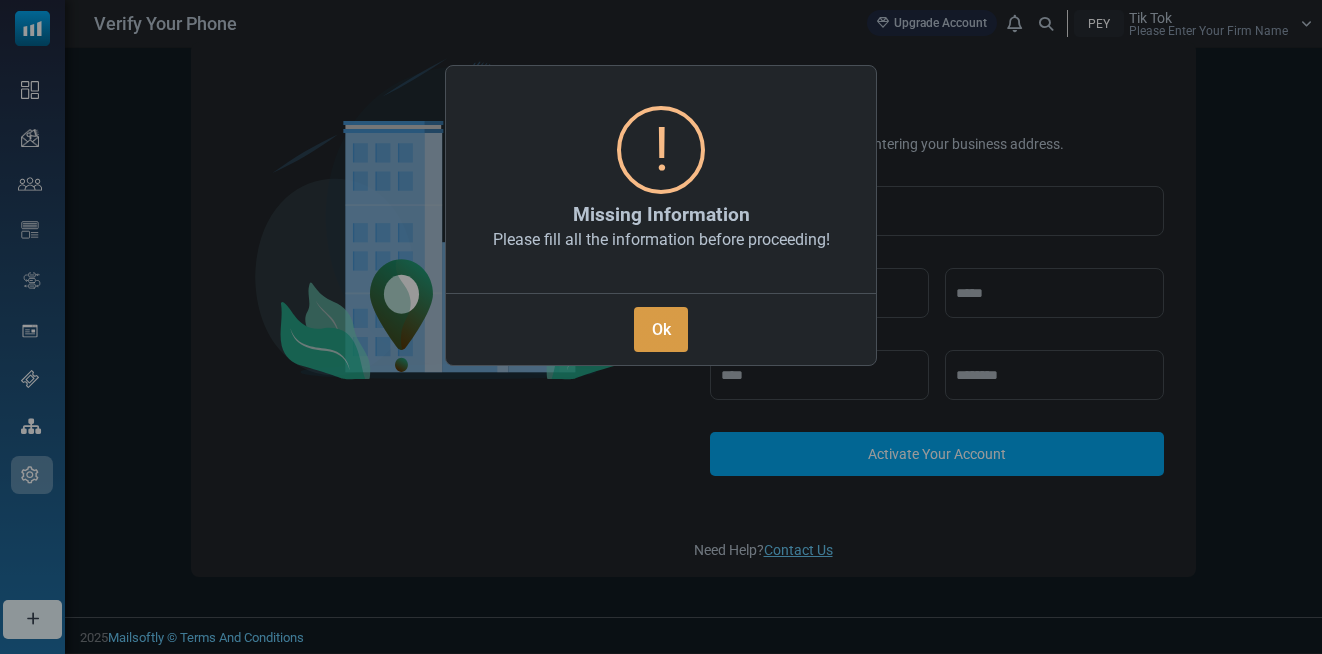 click on "Ok" at bounding box center (661, 329) 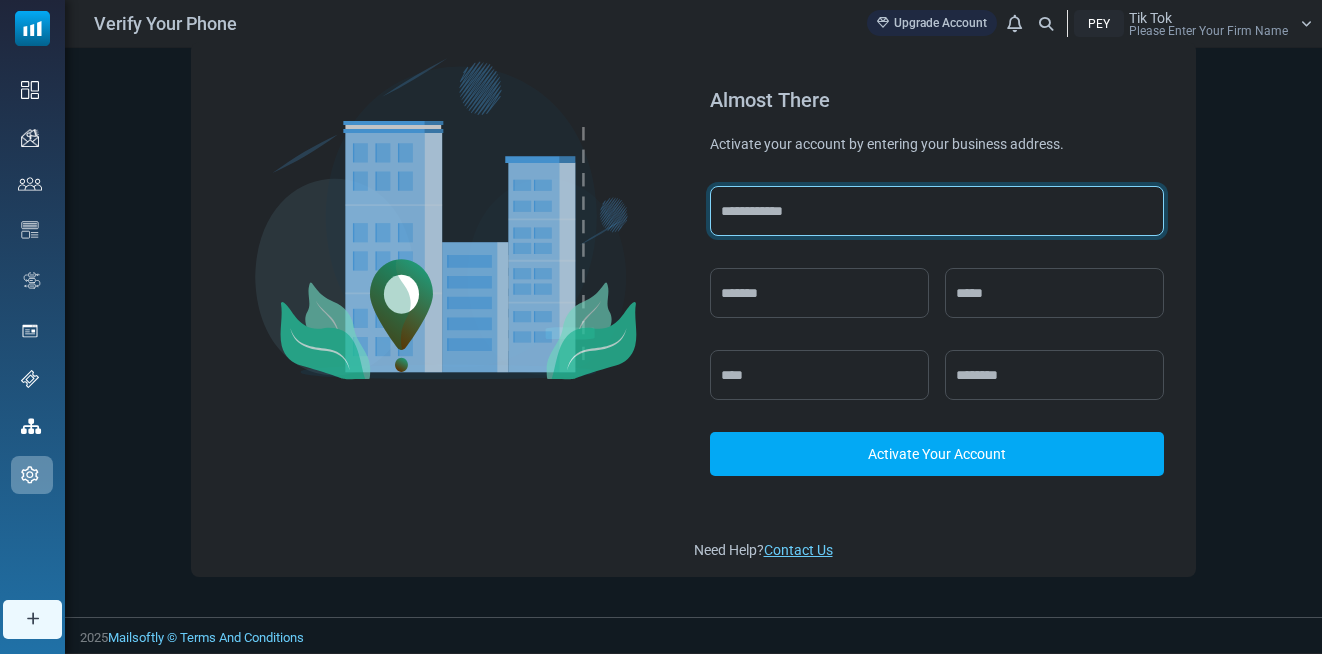 click at bounding box center [937, 211] 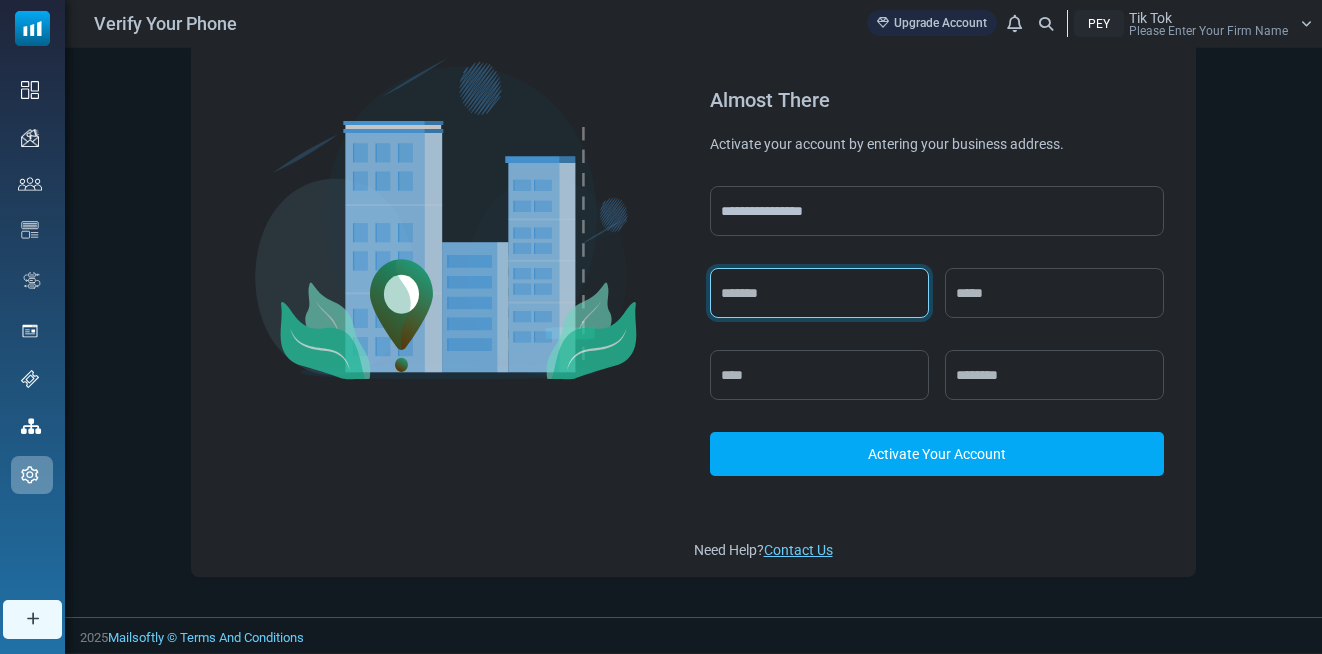 click at bounding box center [819, 293] 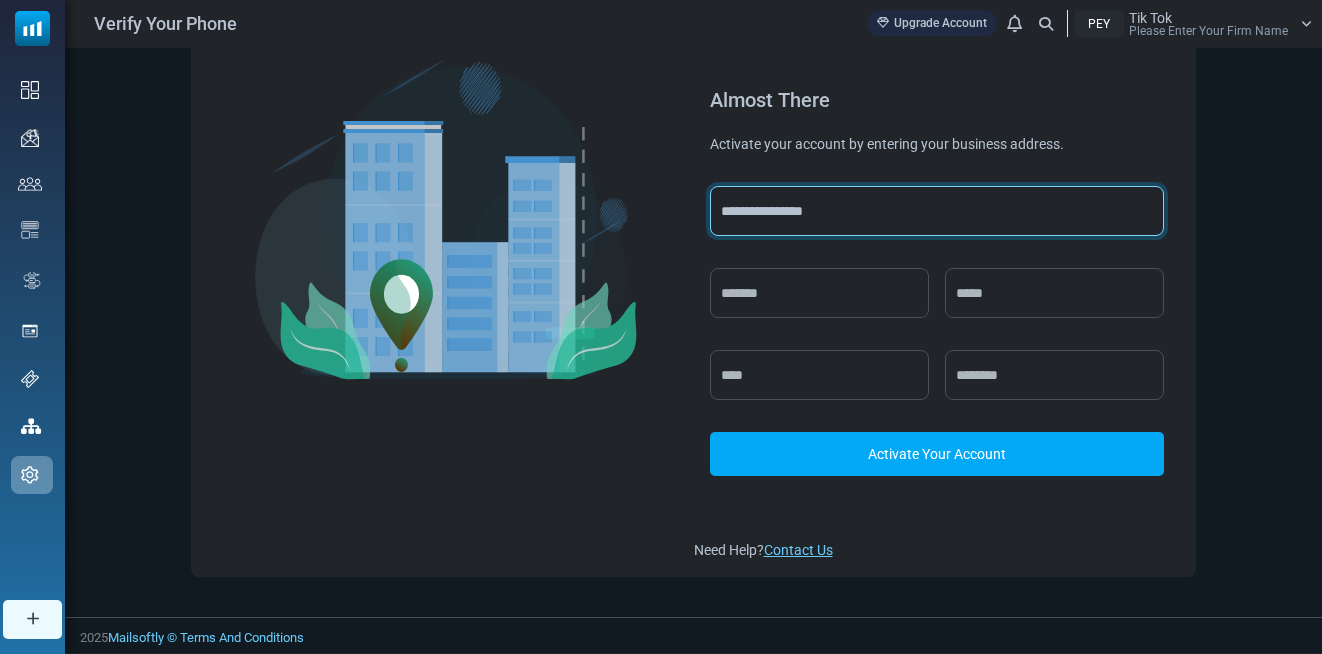 click on "**********" at bounding box center (937, 211) 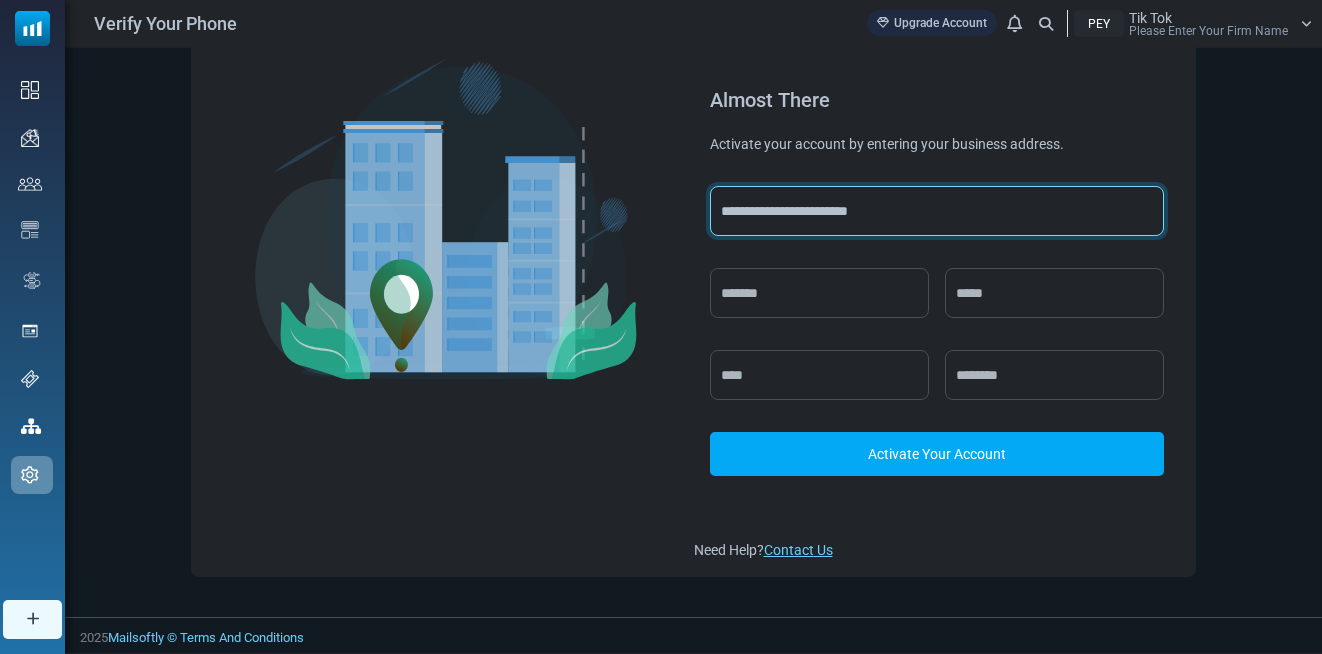 type on "**********" 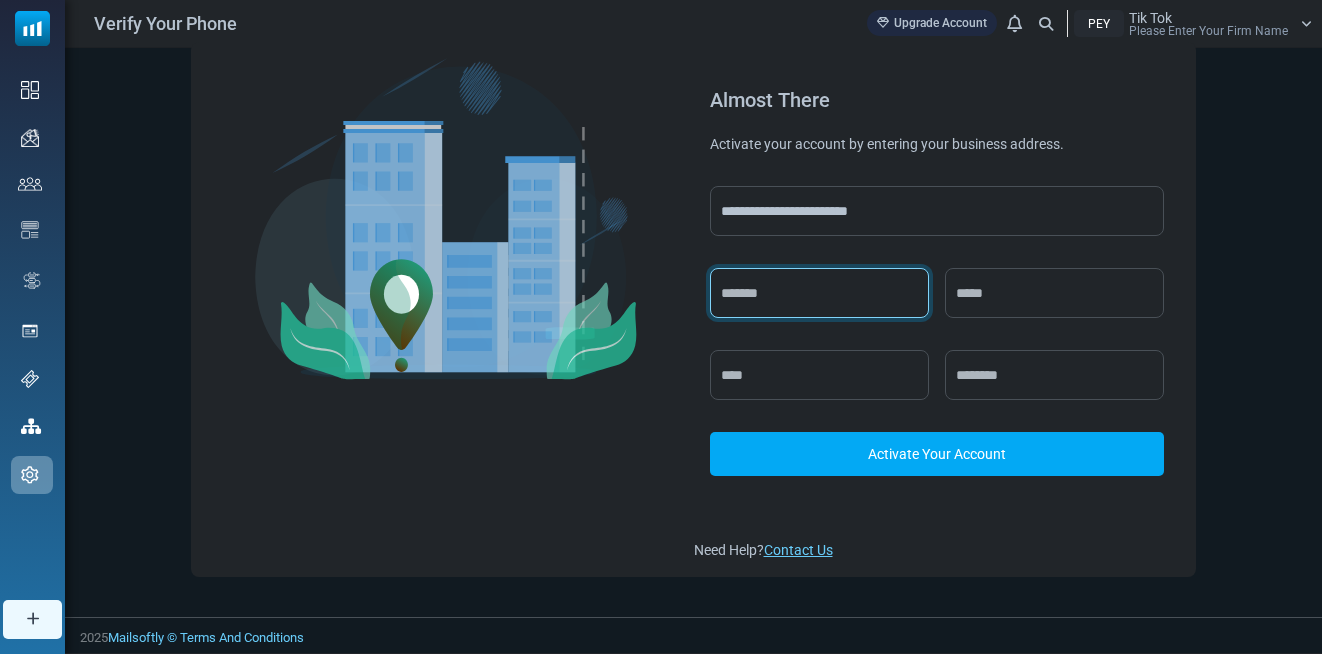 click at bounding box center [819, 293] 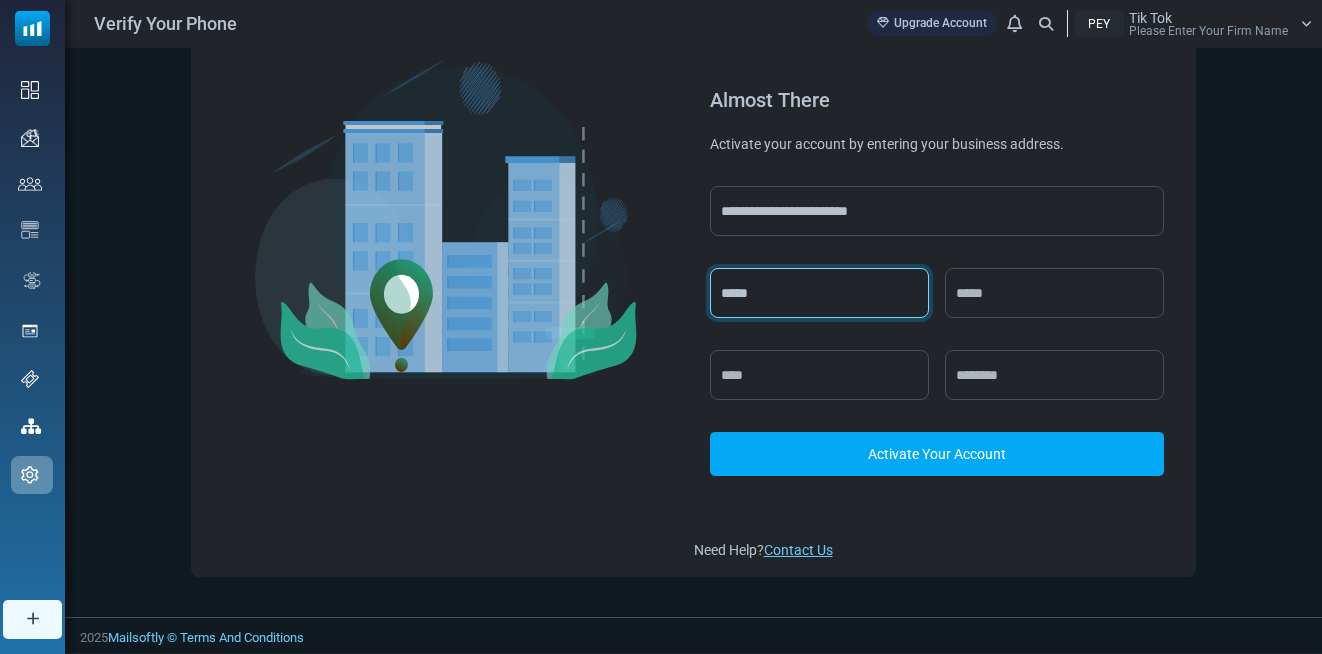 type on "*****" 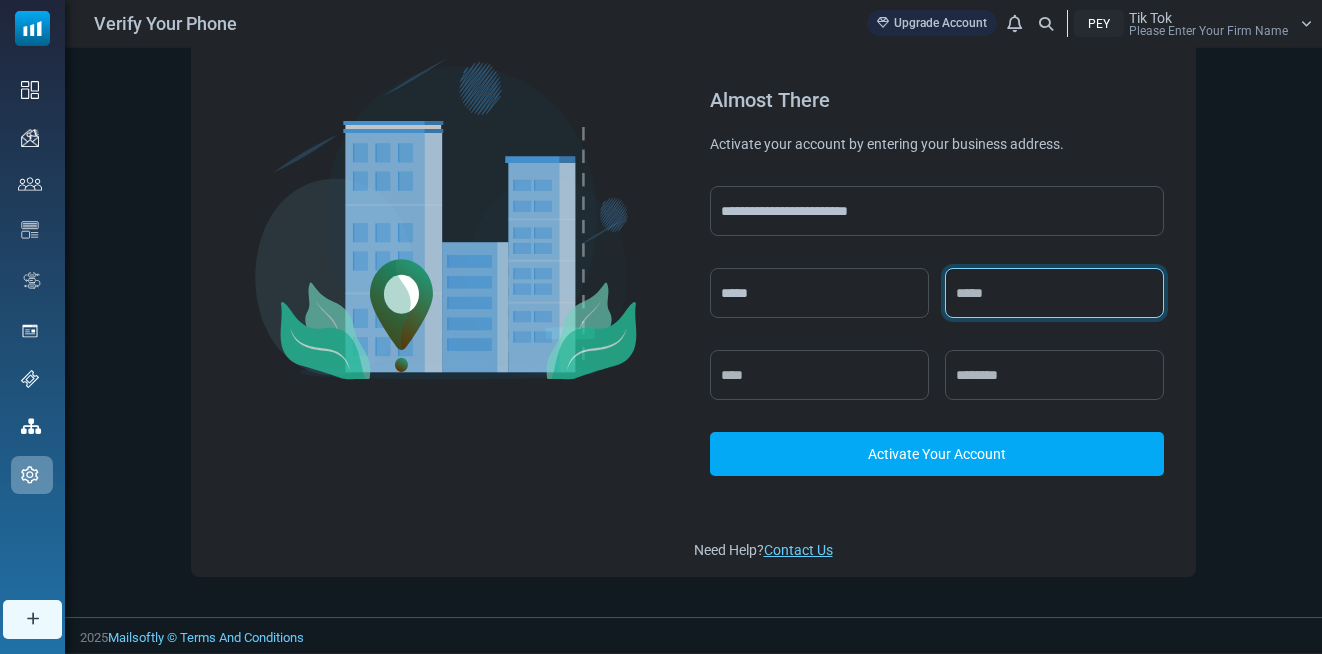 click at bounding box center [1054, 293] 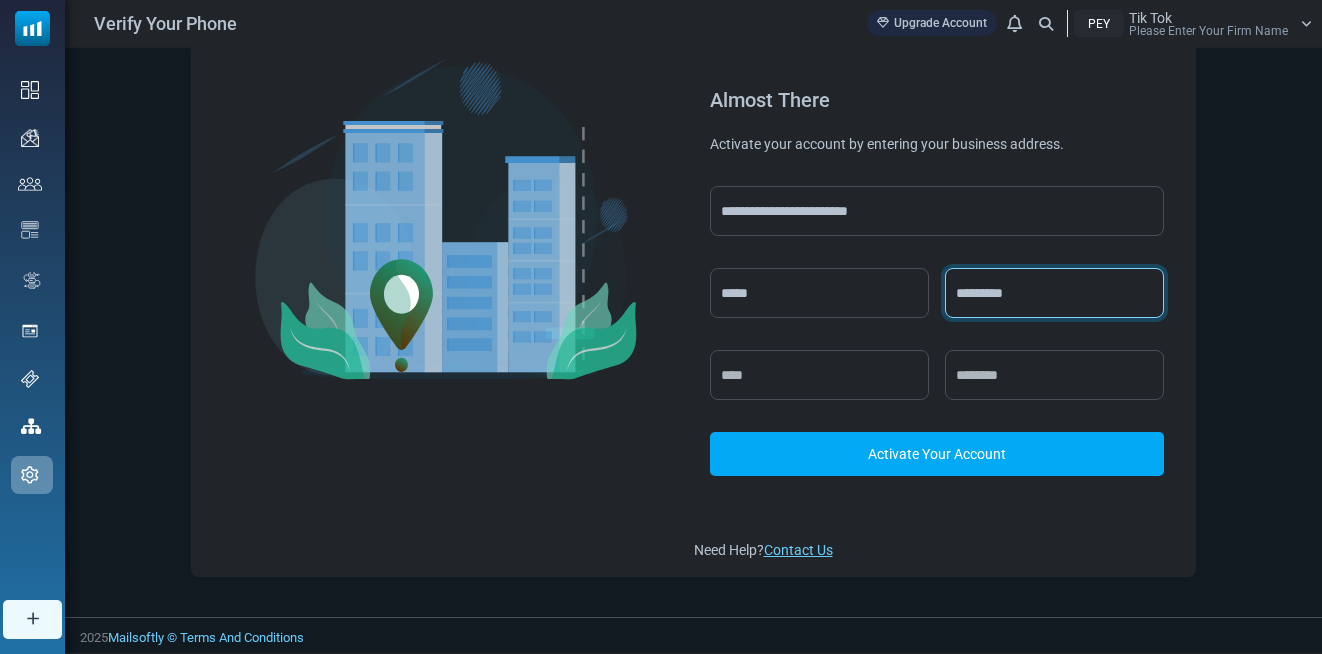 type on "*********" 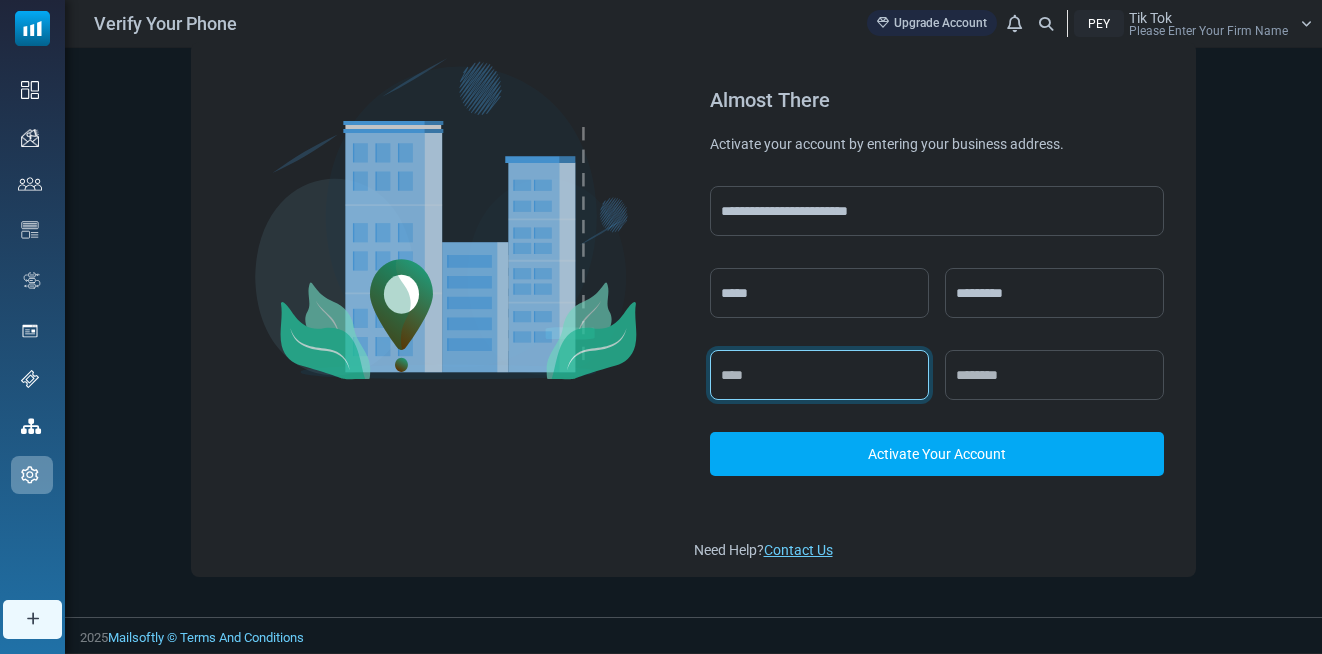 click at bounding box center [819, 375] 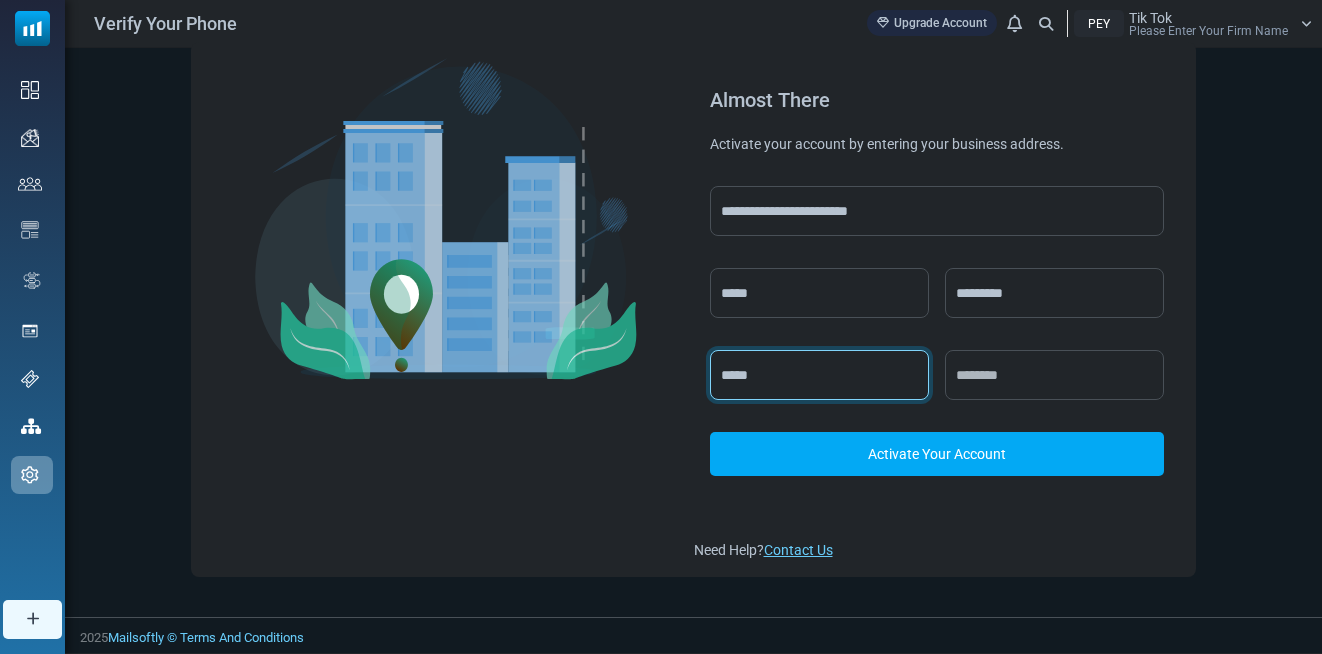 type on "*****" 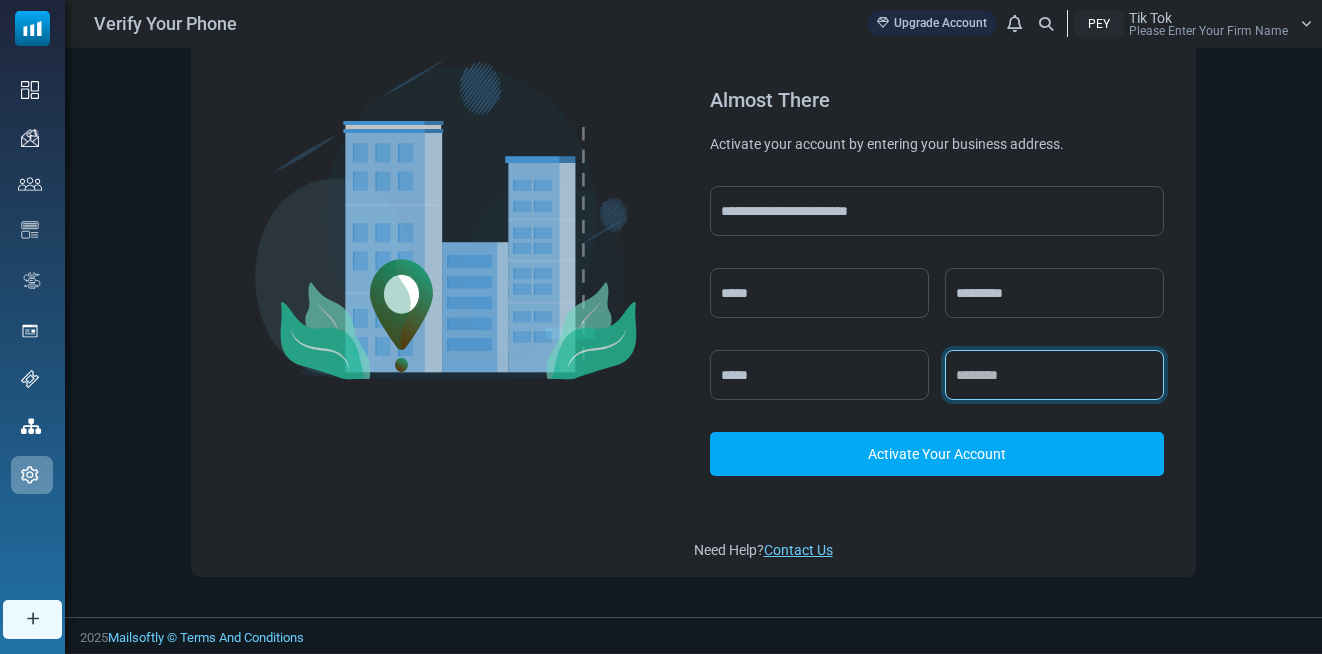 click at bounding box center [1054, 375] 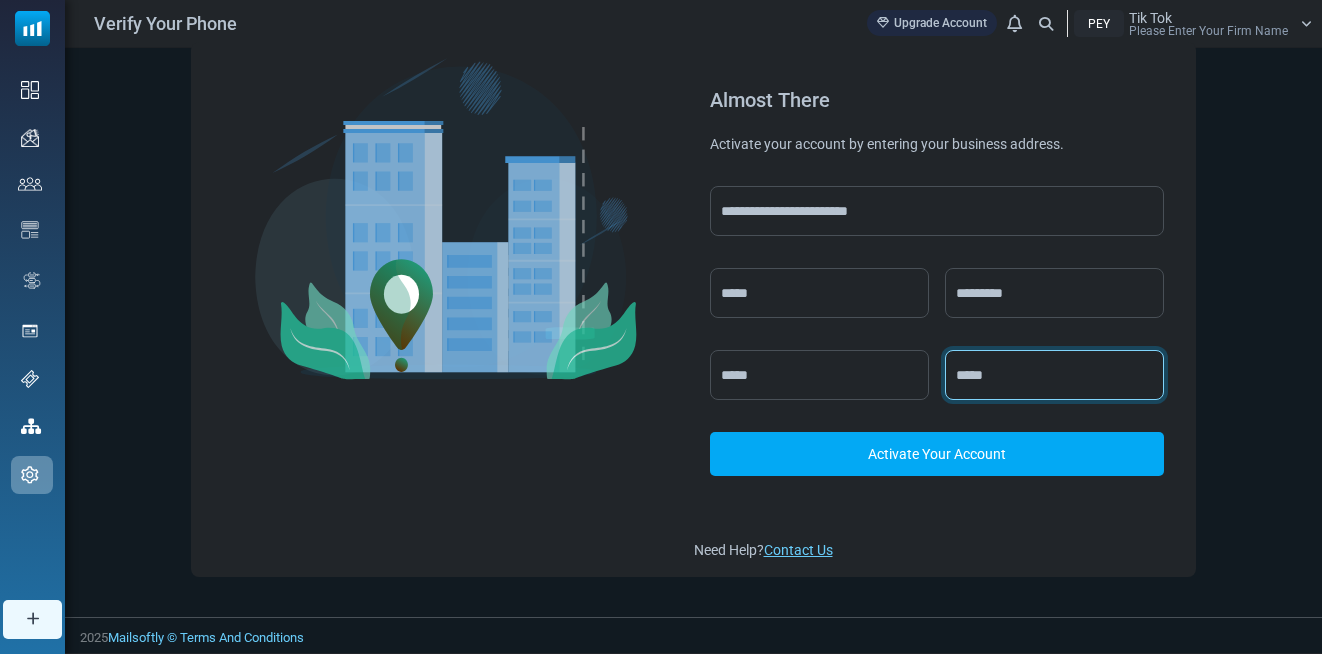 type on "*****" 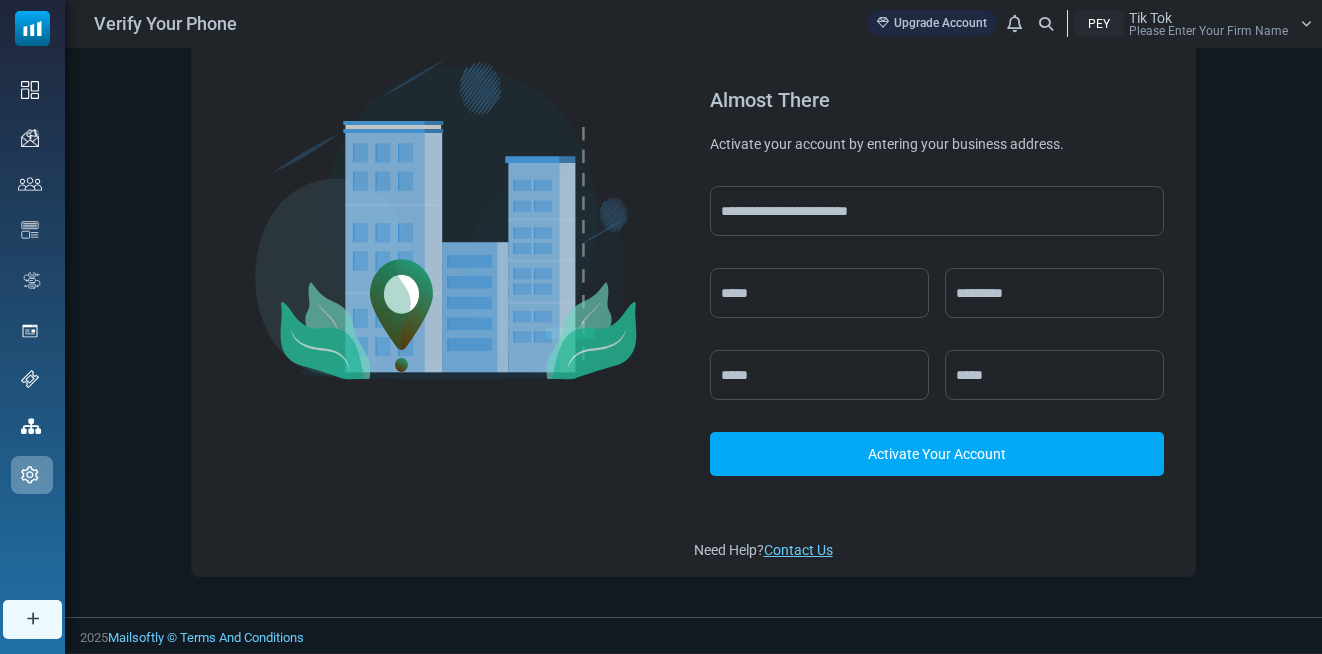 click on "Activate Your Account" at bounding box center (937, 454) 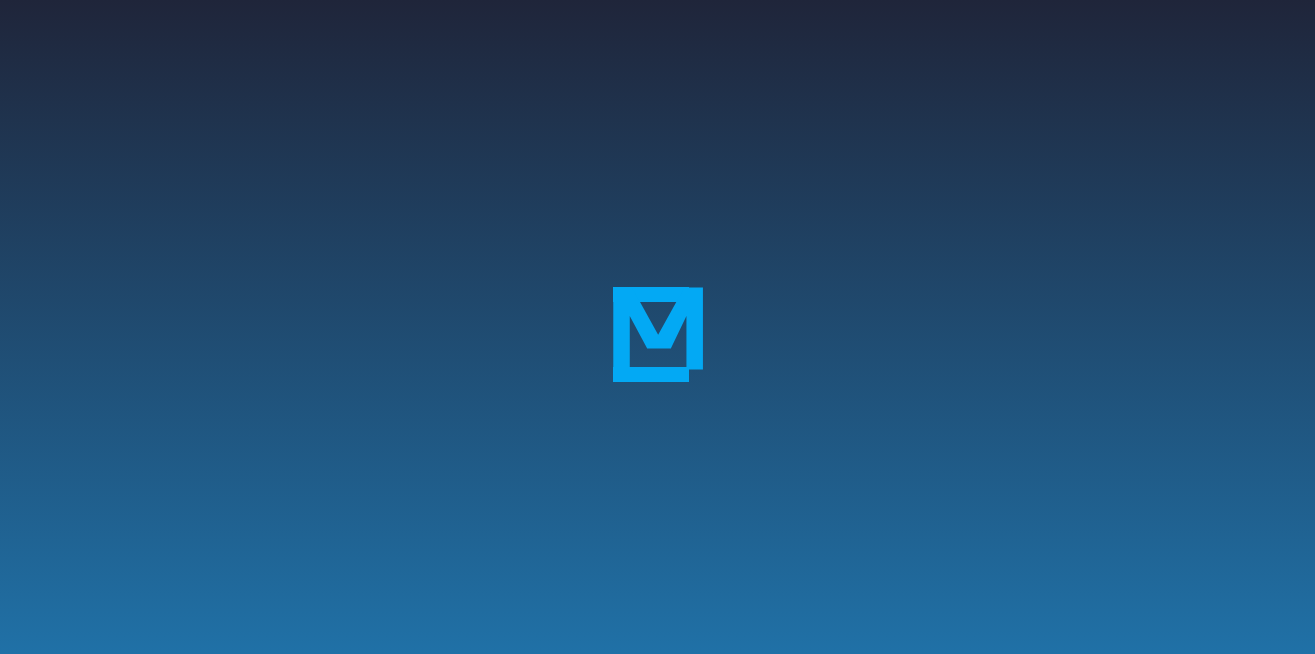 scroll, scrollTop: 0, scrollLeft: 0, axis: both 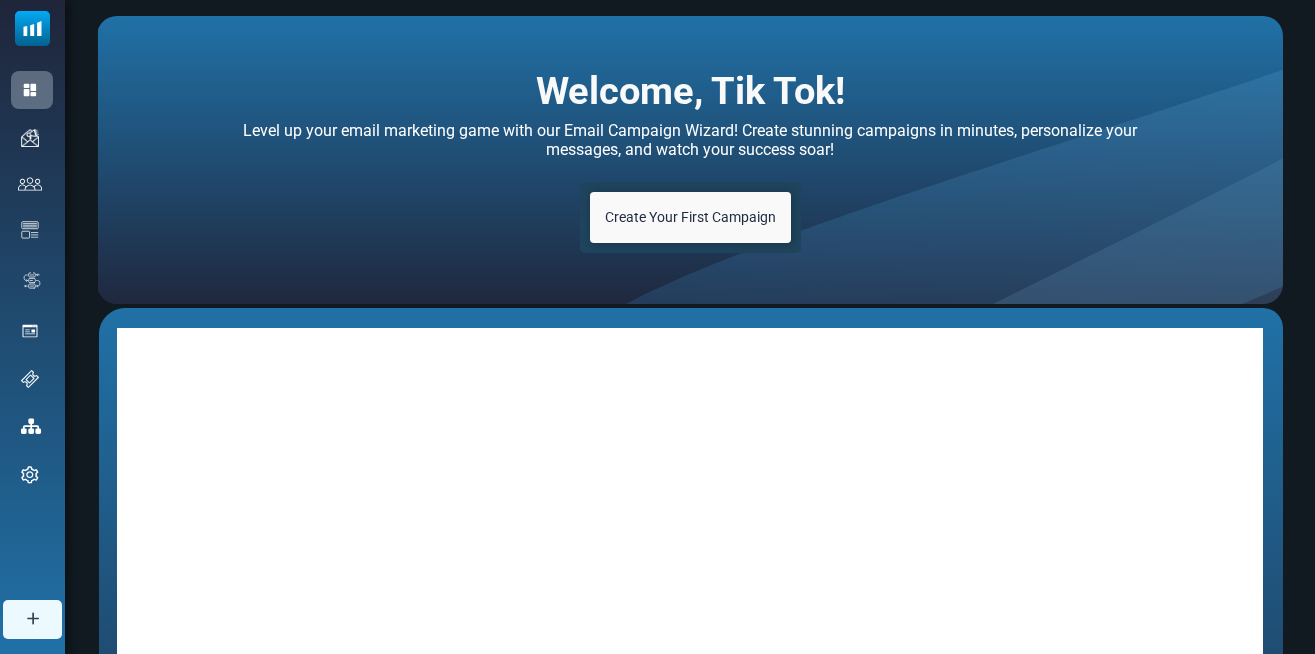 click on "Create Your First Campaign" at bounding box center (690, 217) 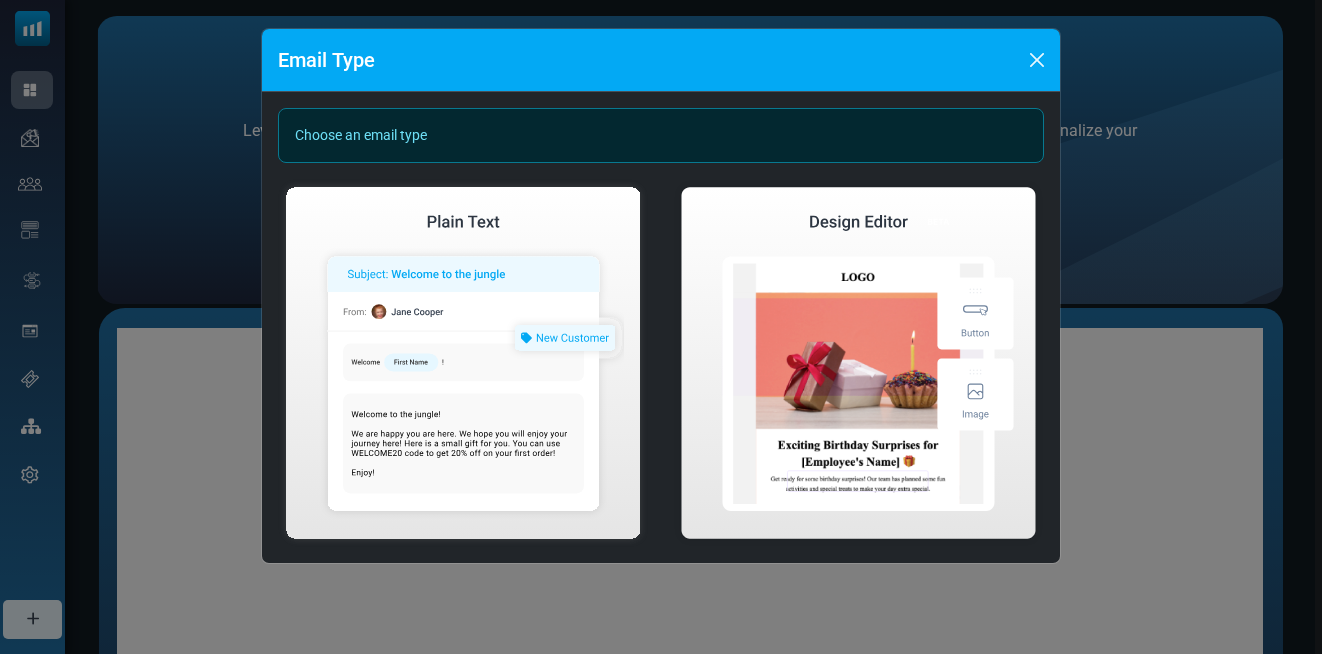 click on "Create Plain Email" at bounding box center [464, 363] 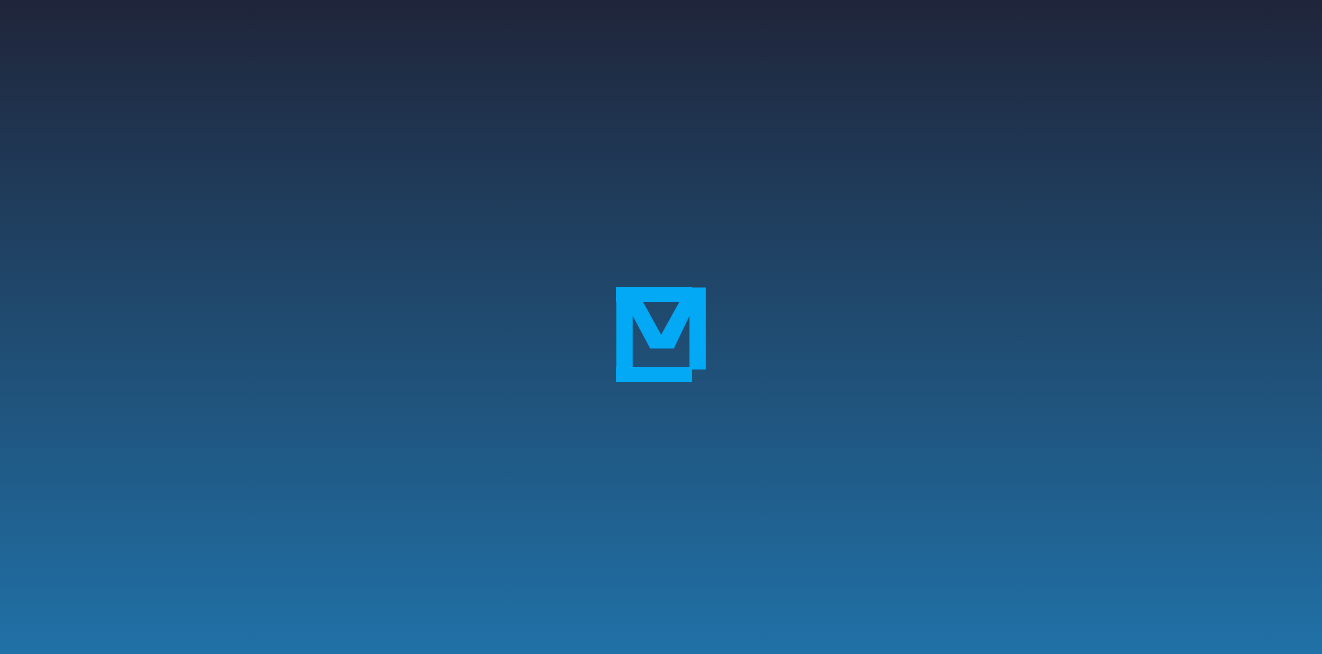 scroll, scrollTop: 0, scrollLeft: 0, axis: both 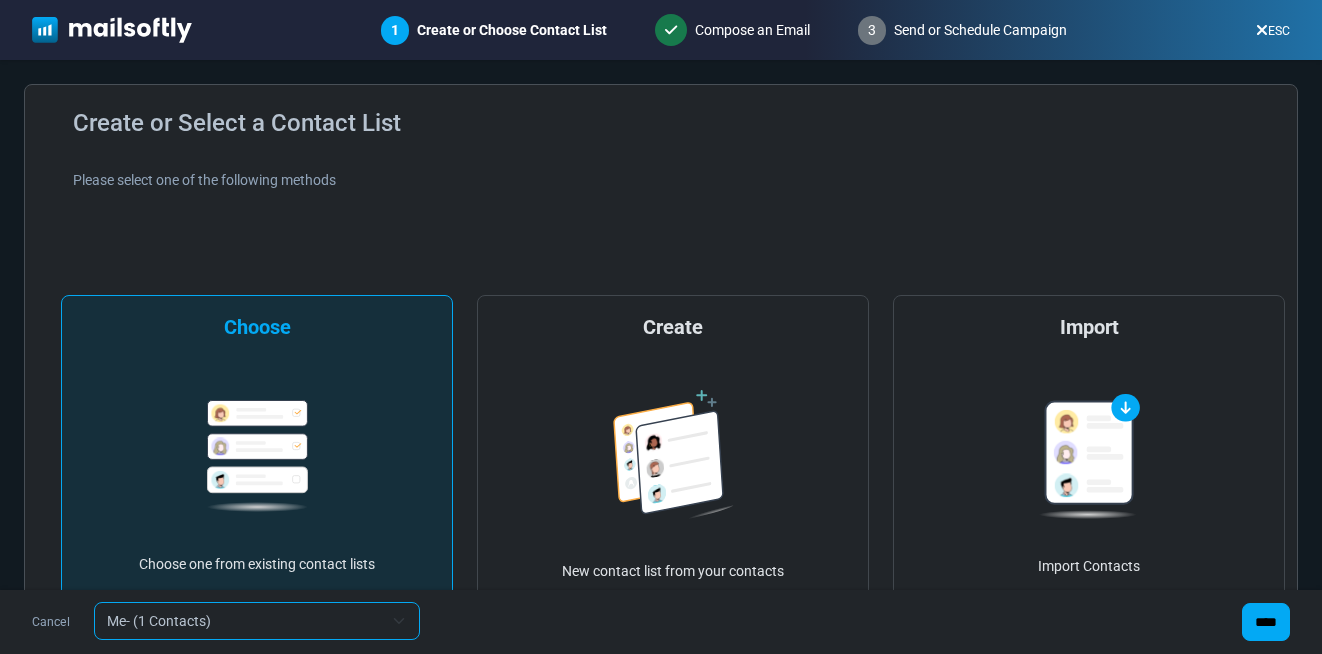 click at bounding box center [112, 30] 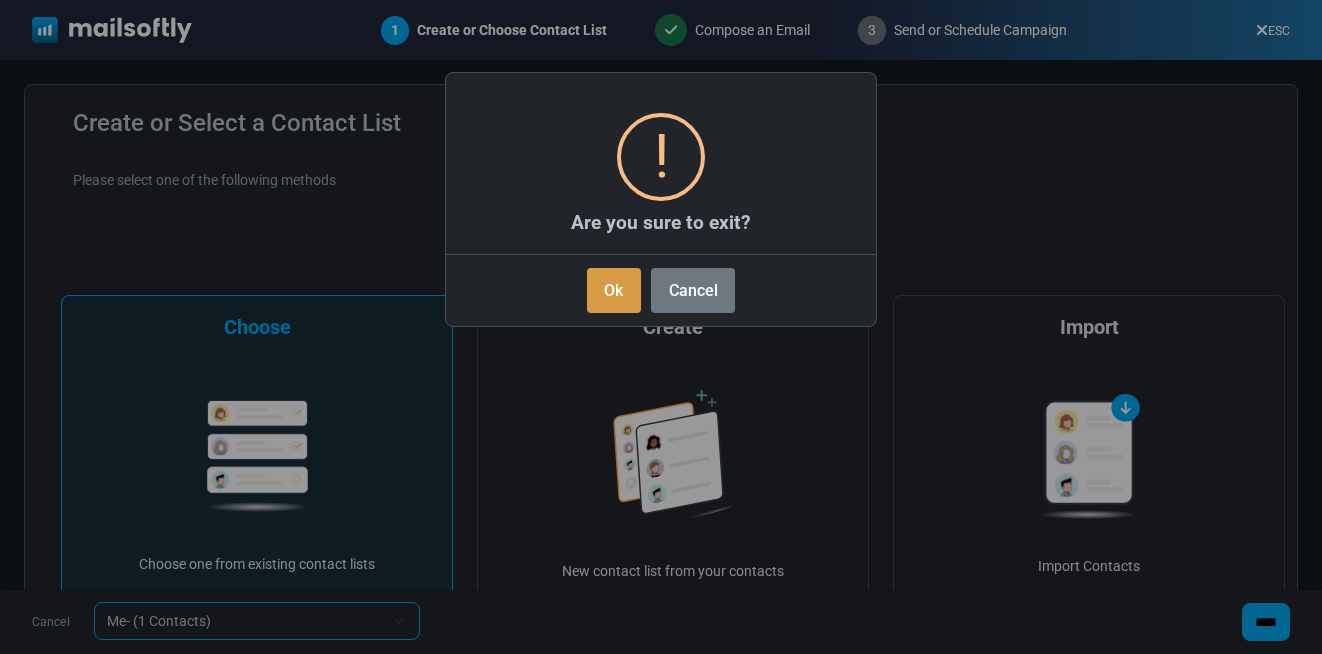 click on "Ok" at bounding box center (614, 290) 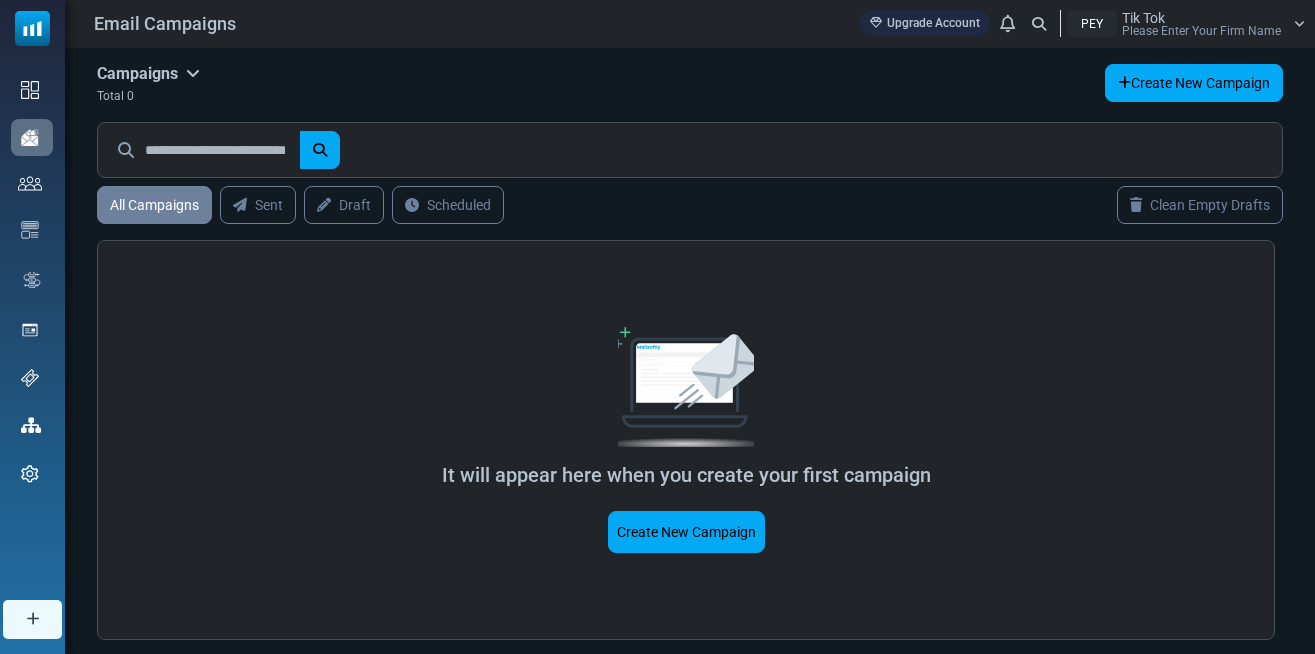 scroll, scrollTop: 0, scrollLeft: 0, axis: both 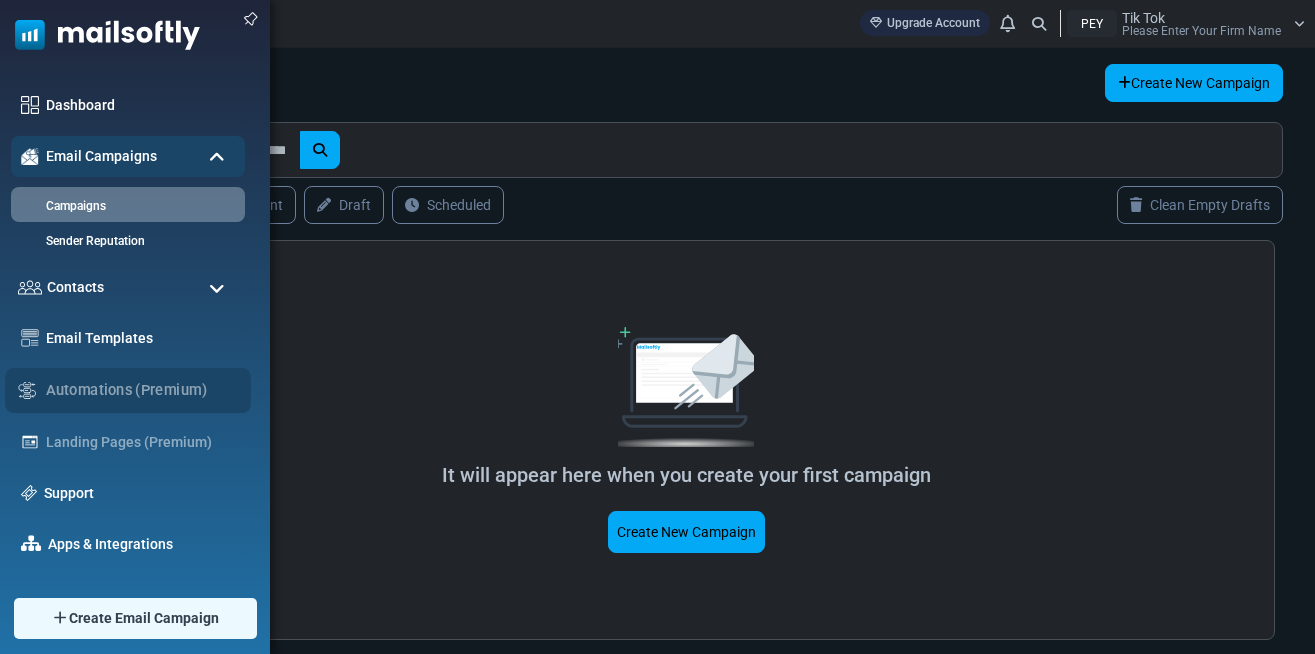 click on "Automations
(Premium)" at bounding box center [128, 390] 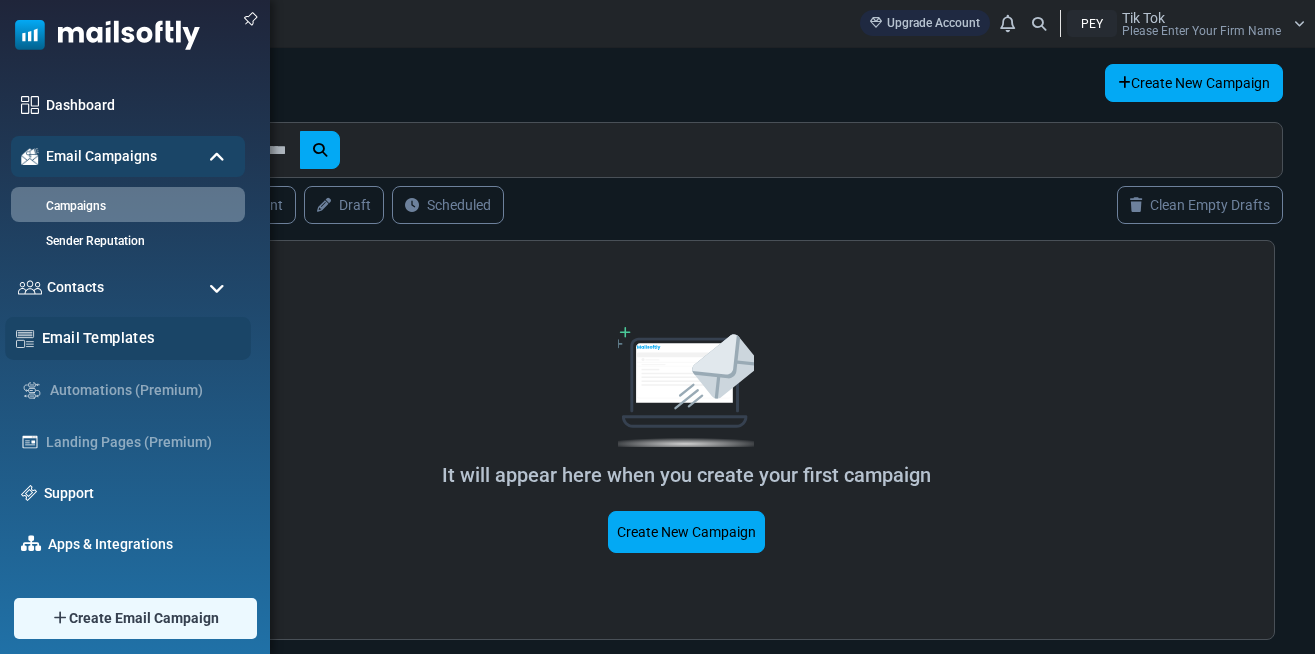 scroll, scrollTop: 42, scrollLeft: 0, axis: vertical 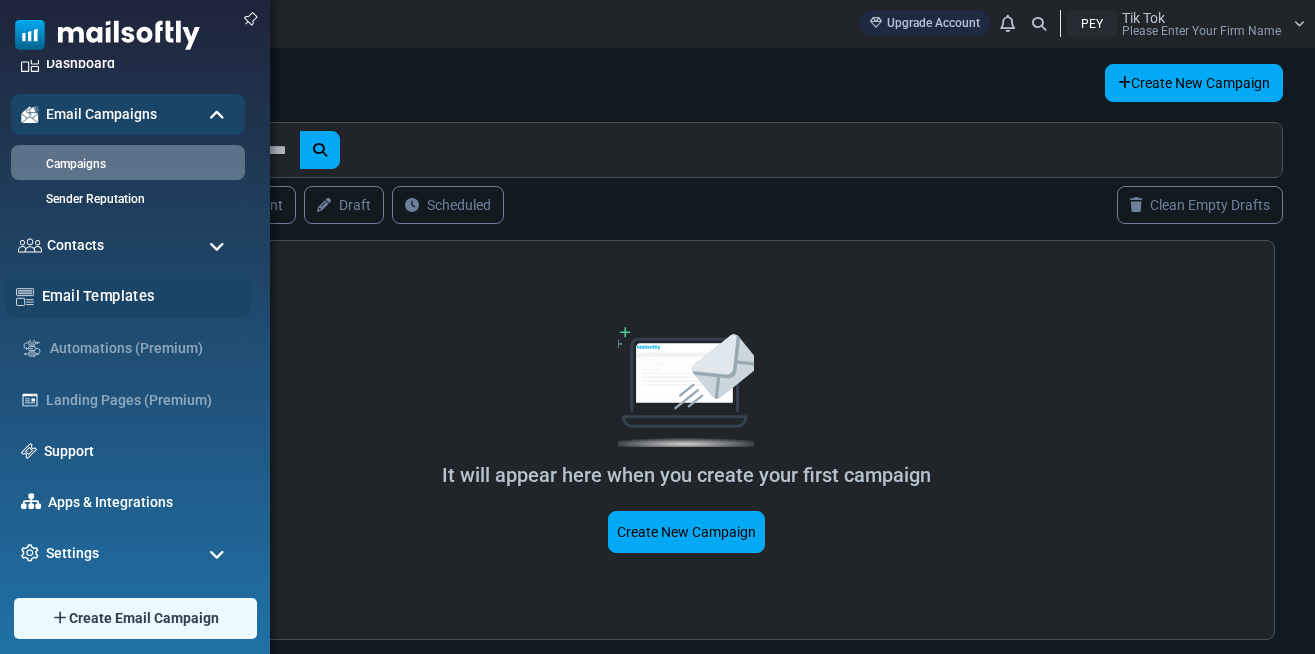click on "Email Templates" at bounding box center [128, 296] 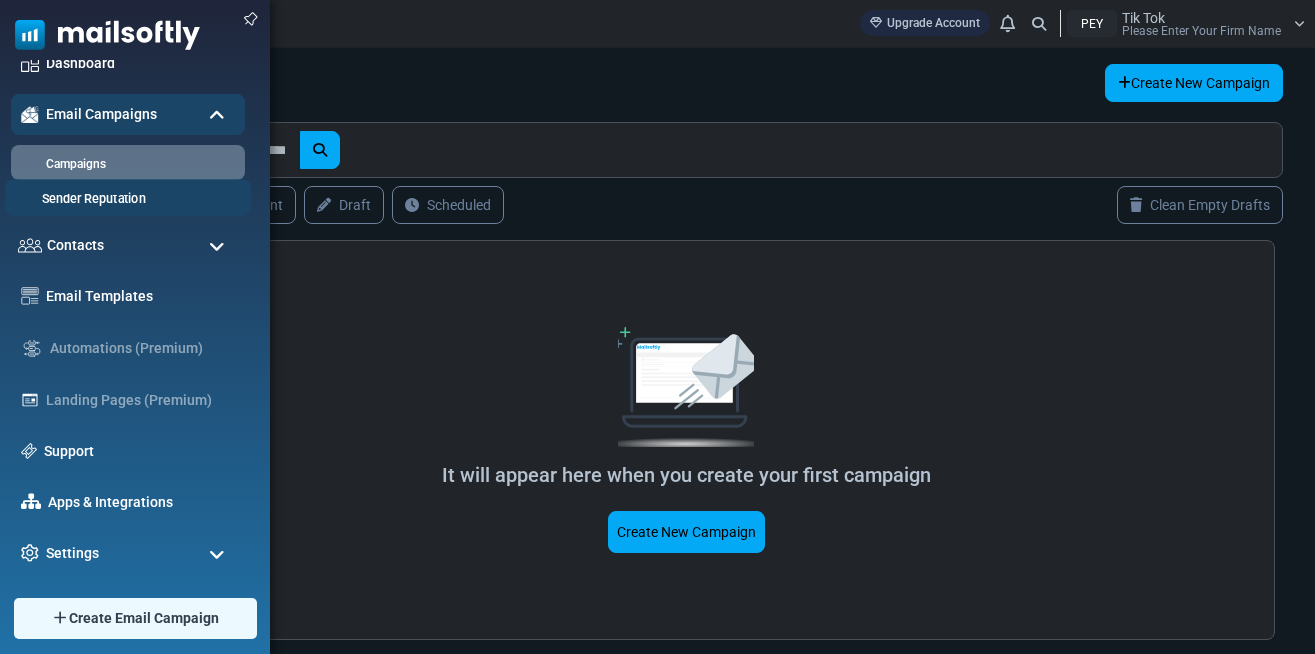 click on "Sender Reputation" at bounding box center [125, 199] 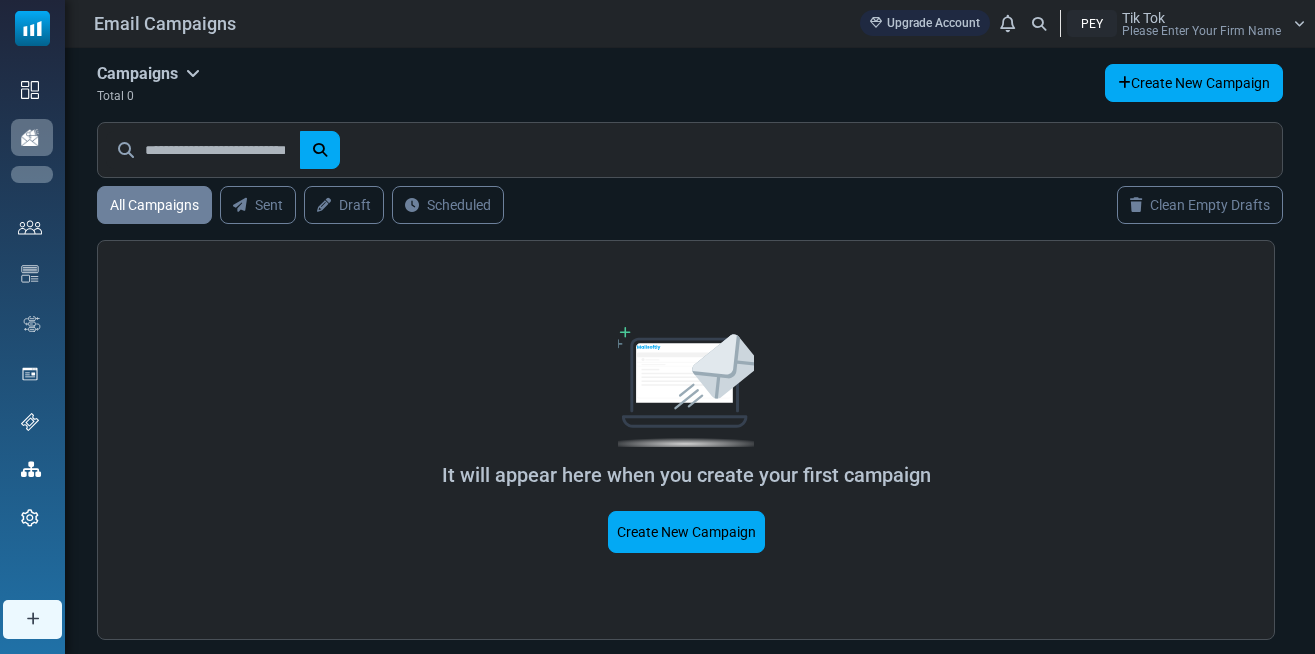 scroll, scrollTop: 0, scrollLeft: 0, axis: both 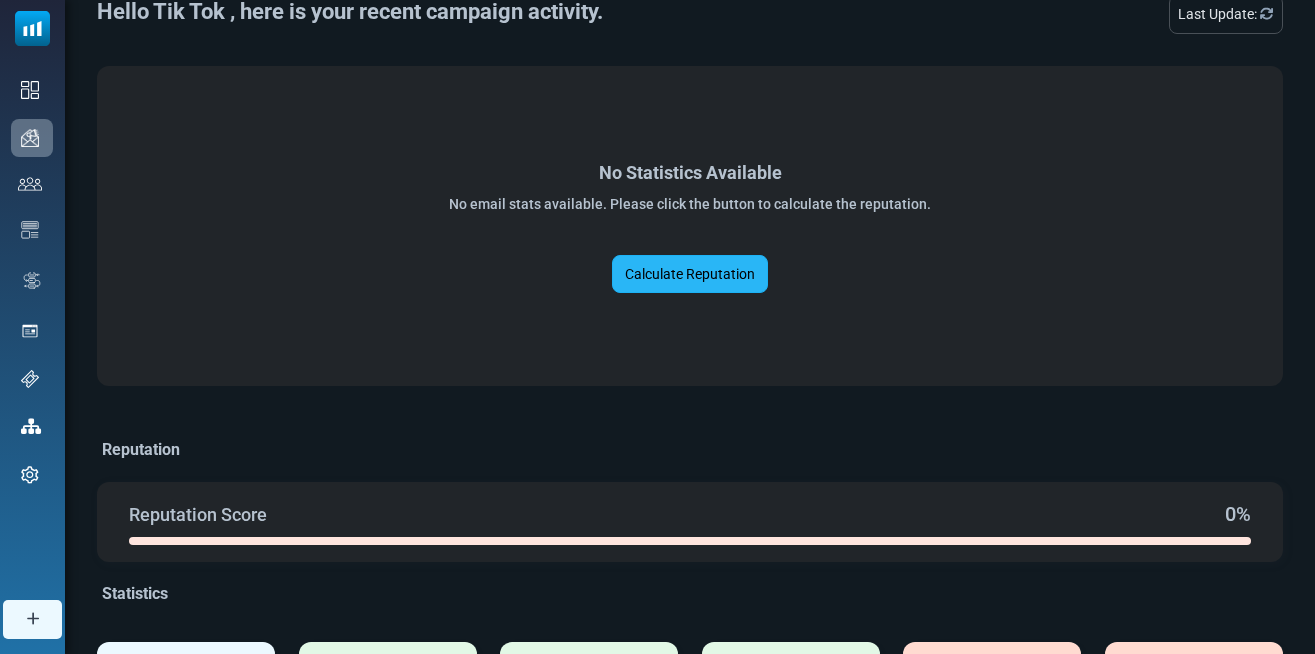 click on "Calculate Reputation" at bounding box center (690, 274) 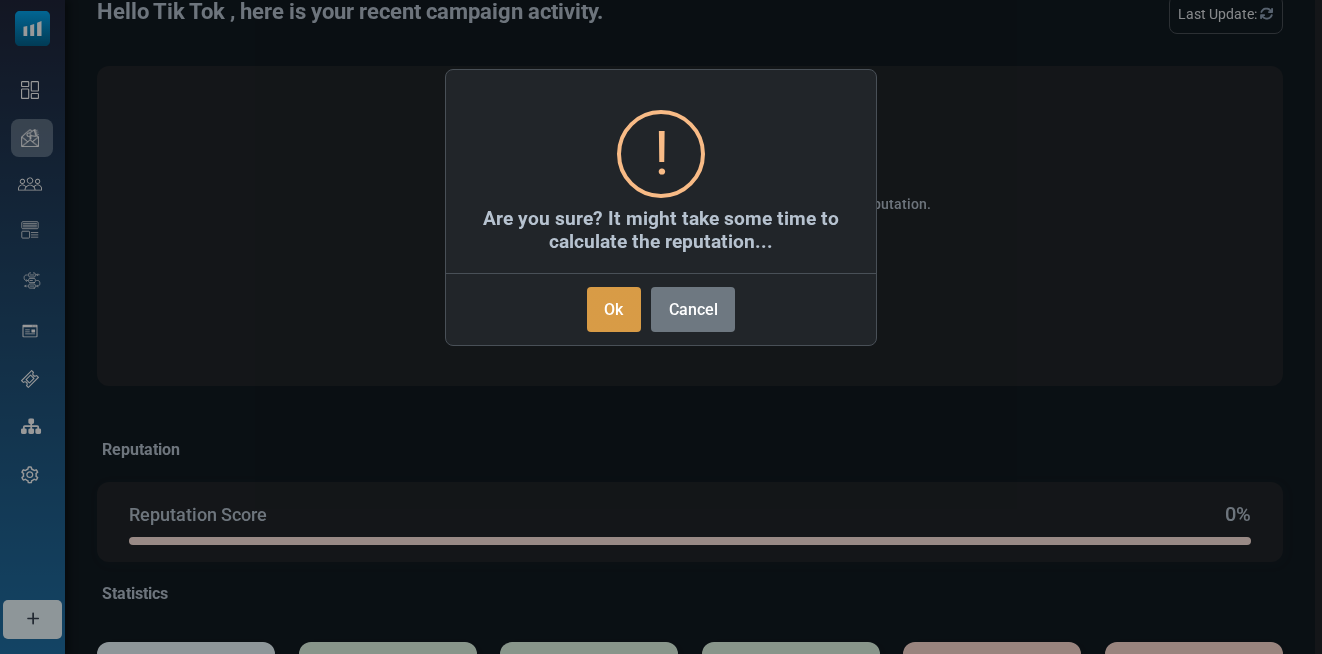 click on "Ok" at bounding box center (614, 309) 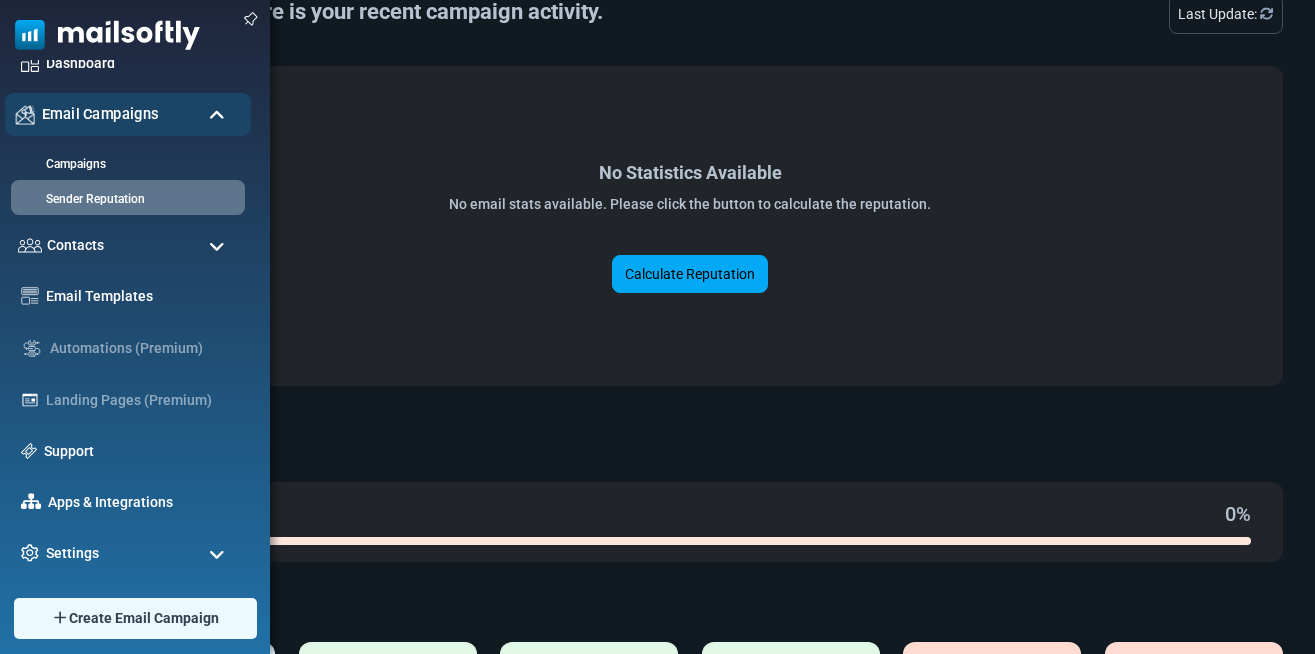 scroll, scrollTop: 0, scrollLeft: 0, axis: both 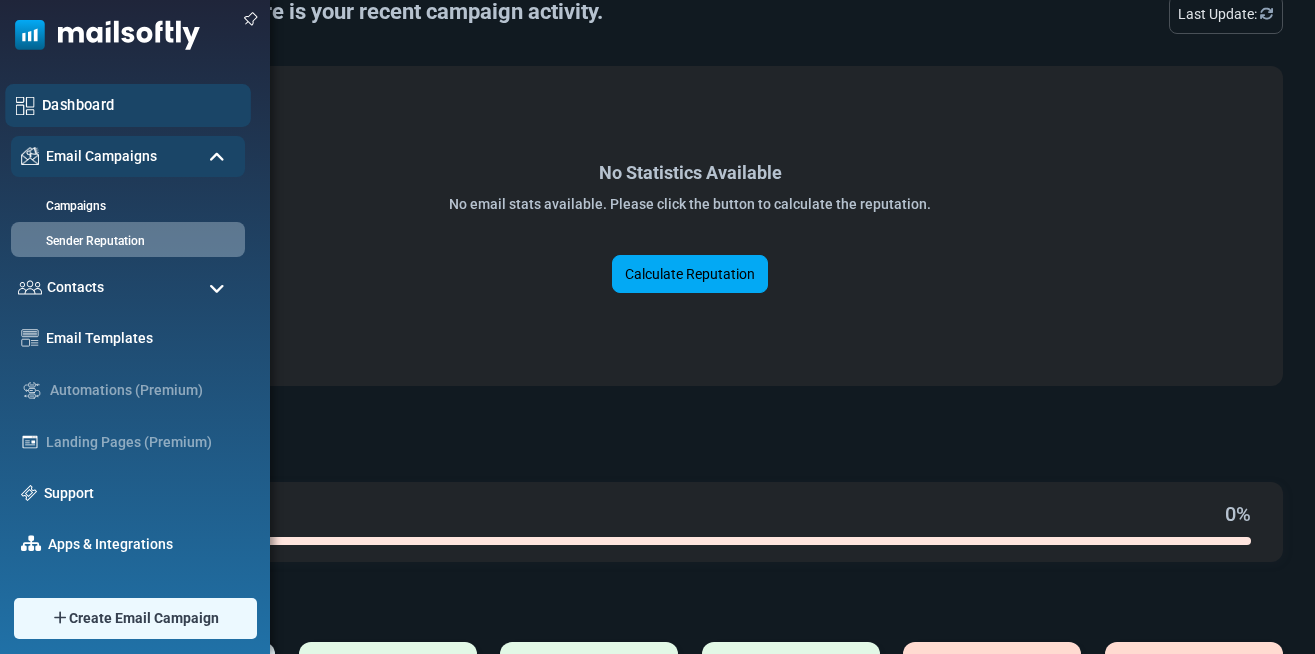 click on "Dashboard" at bounding box center [141, 105] 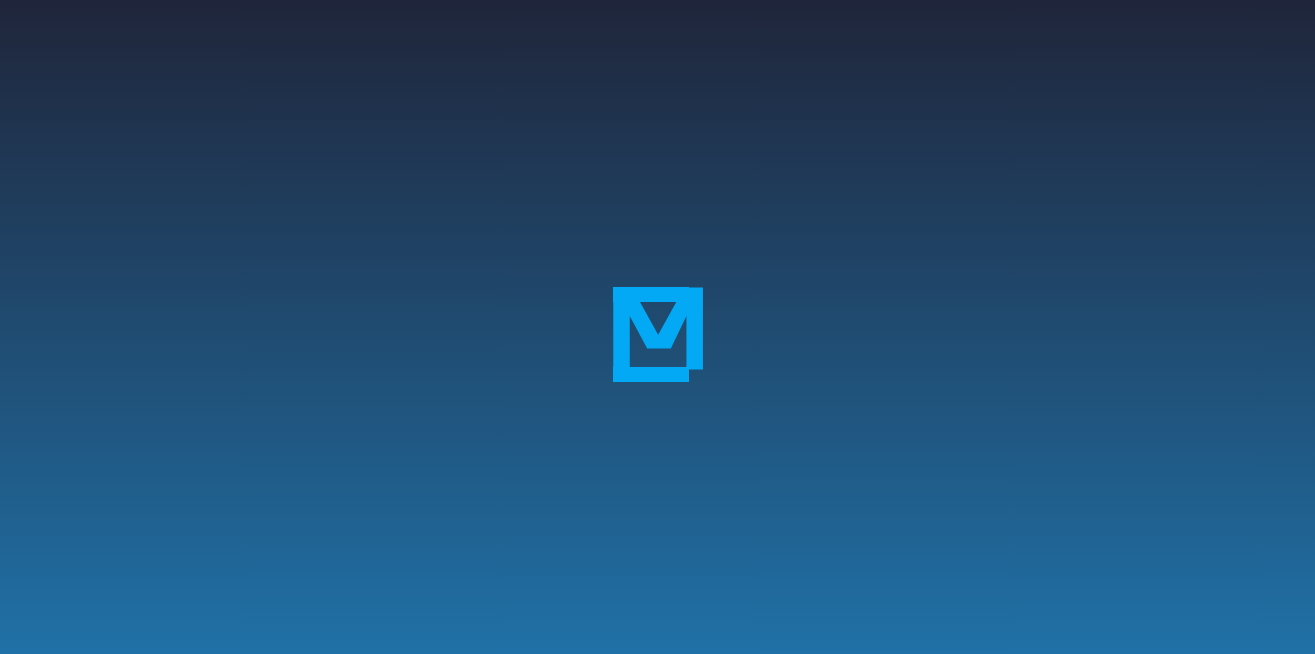 scroll, scrollTop: 0, scrollLeft: 0, axis: both 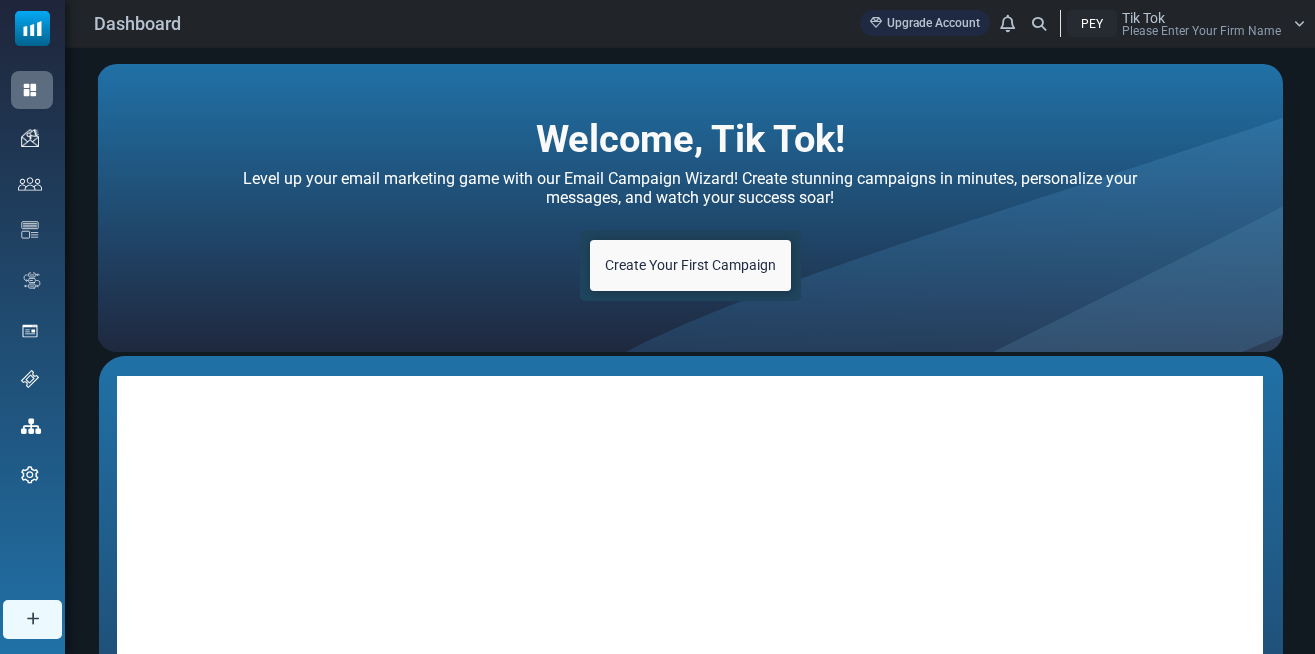 click on "Please Enter Your Firm Name" at bounding box center [1201, 31] 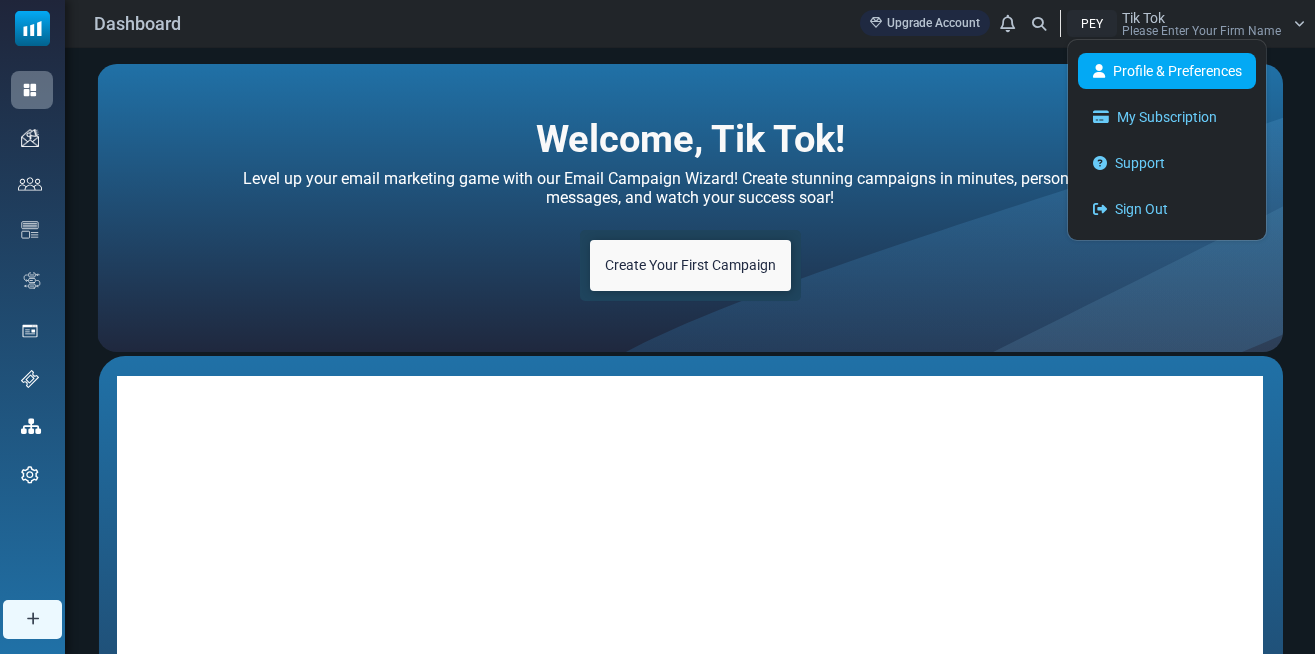 click on "Profile & Preferences" at bounding box center [1167, 71] 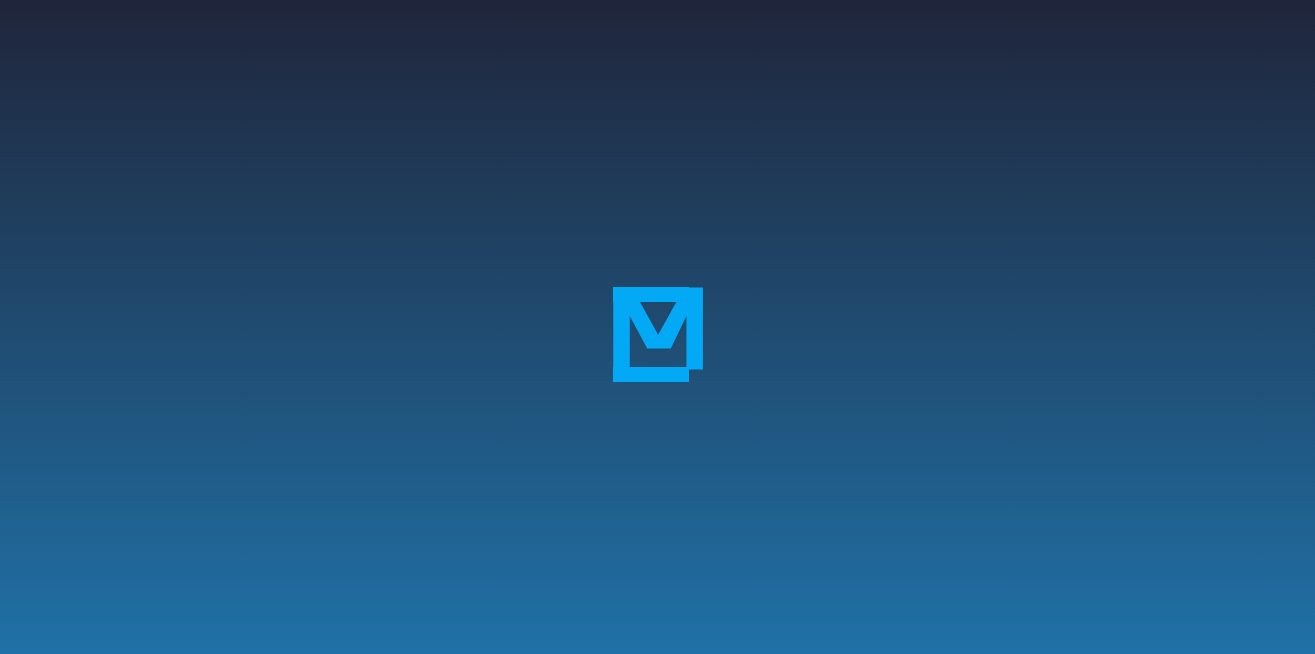 scroll, scrollTop: 0, scrollLeft: 0, axis: both 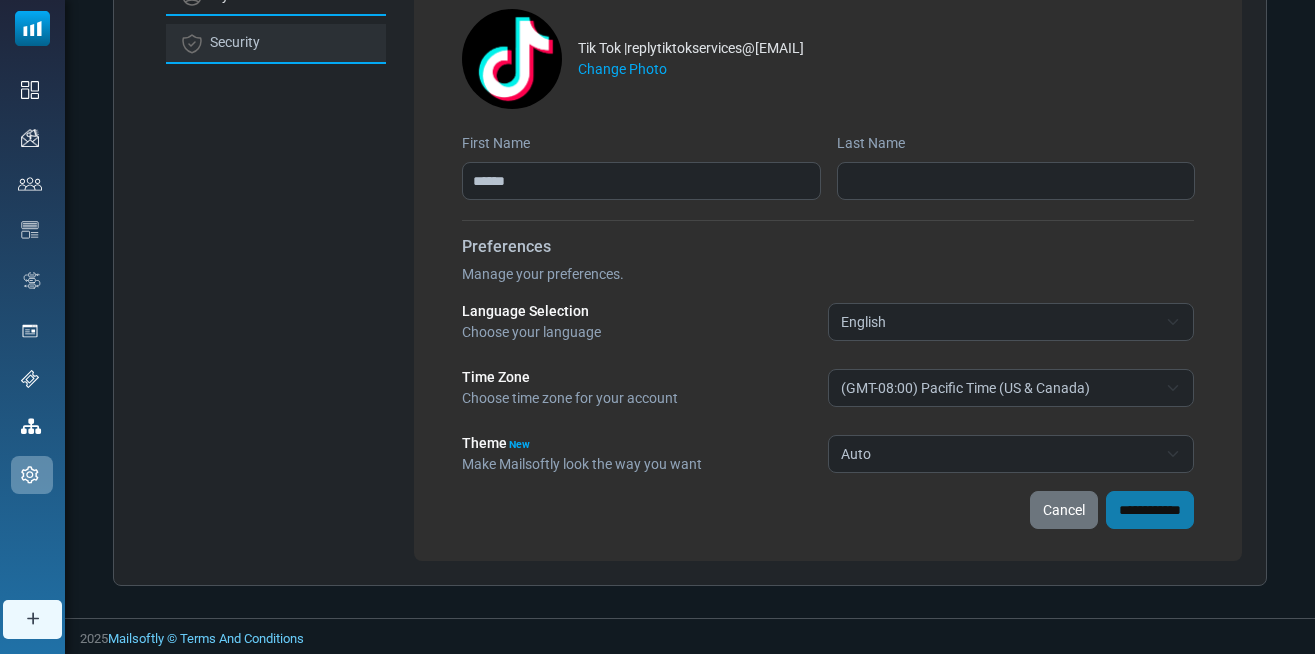 click on "Security" at bounding box center (276, 43) 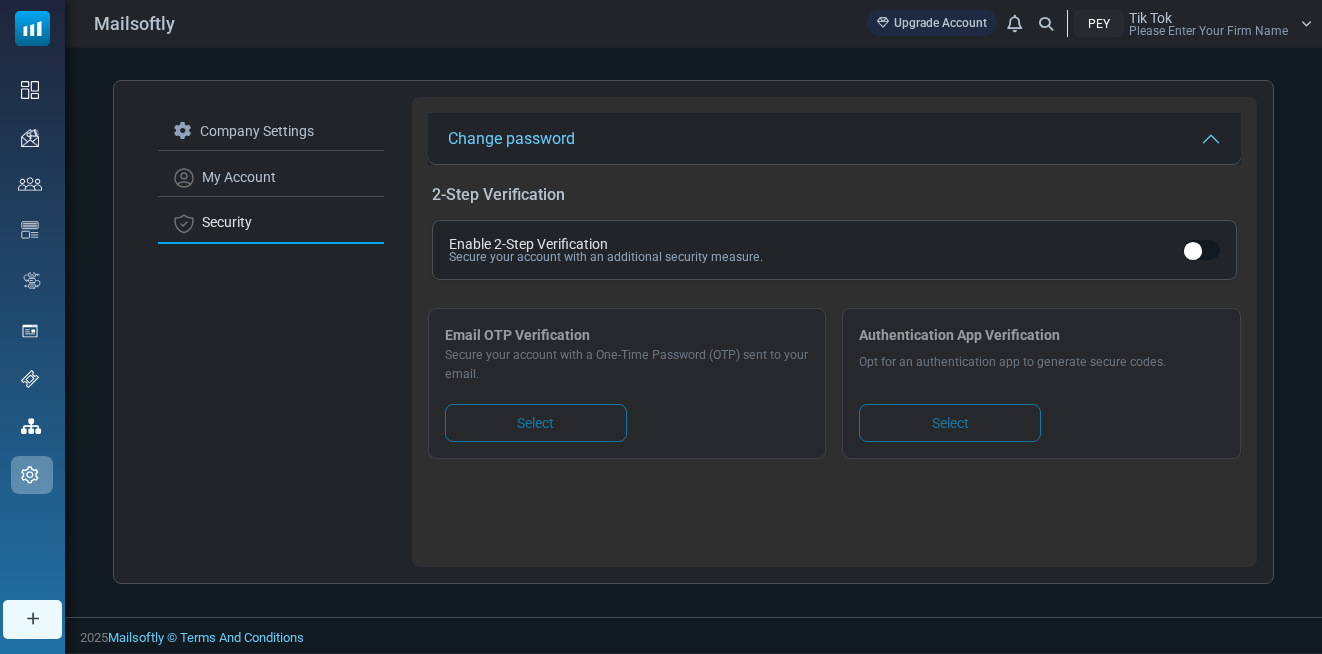 scroll, scrollTop: 0, scrollLeft: 0, axis: both 